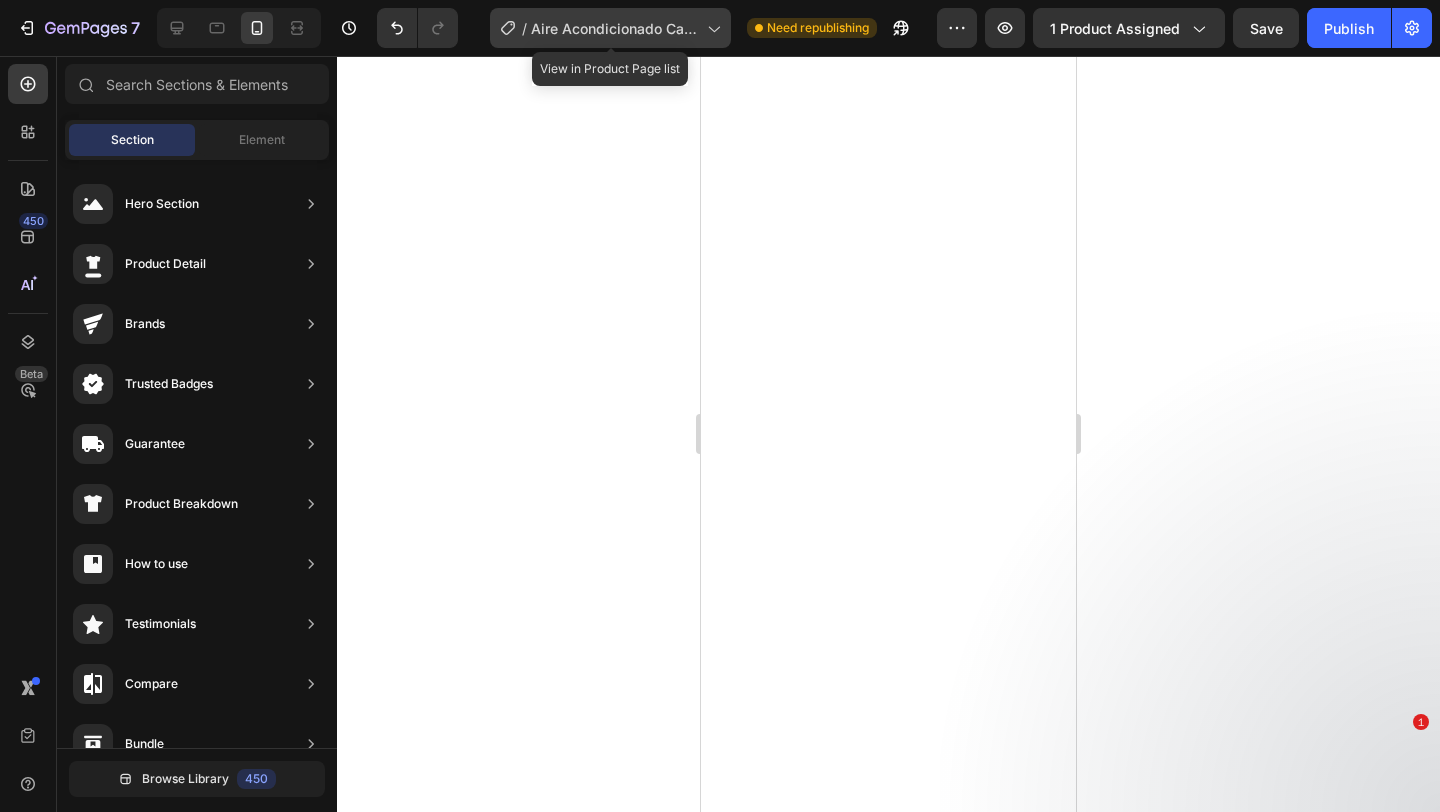 scroll, scrollTop: 0, scrollLeft: 0, axis: both 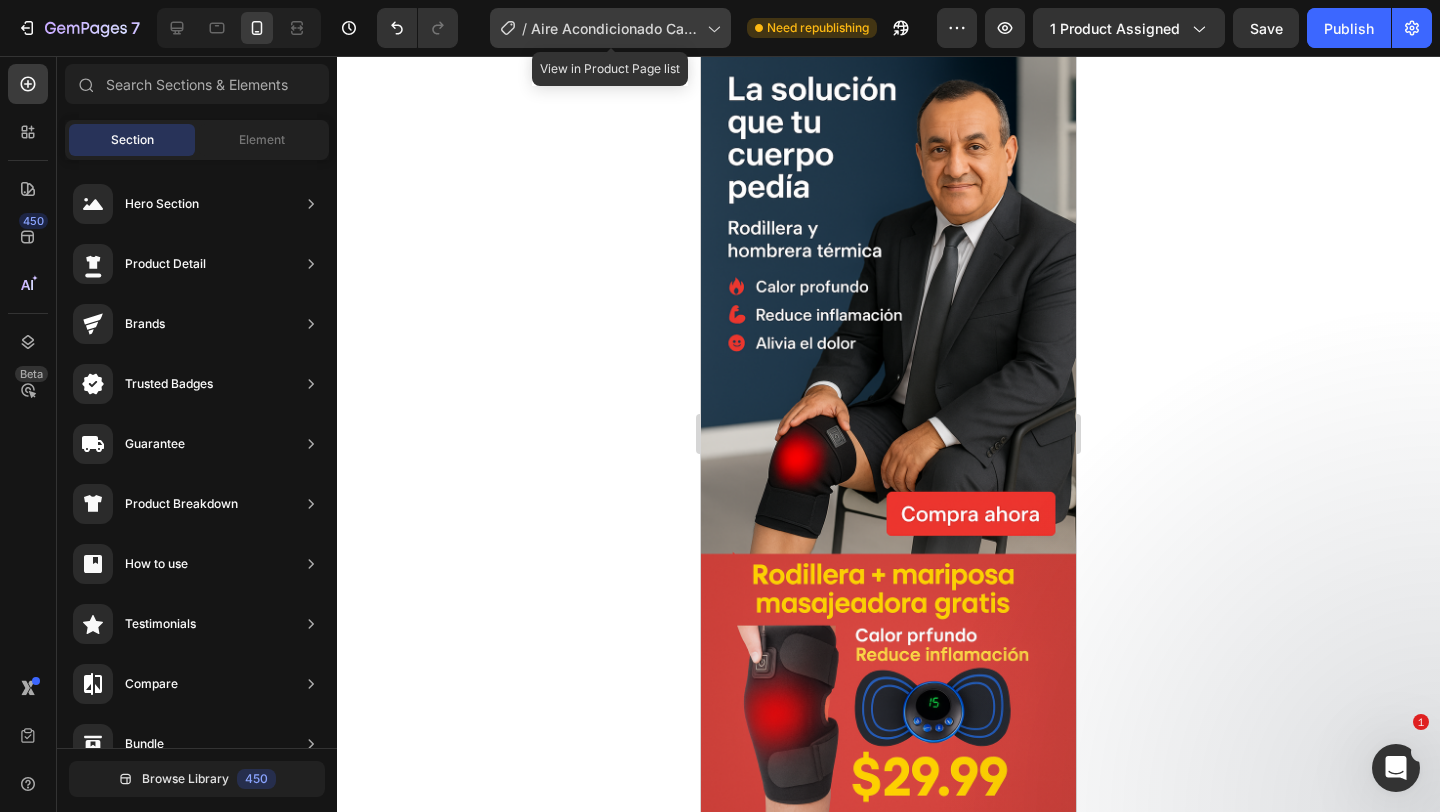 click on "Aire Acondicionado Carro" at bounding box center [615, 28] 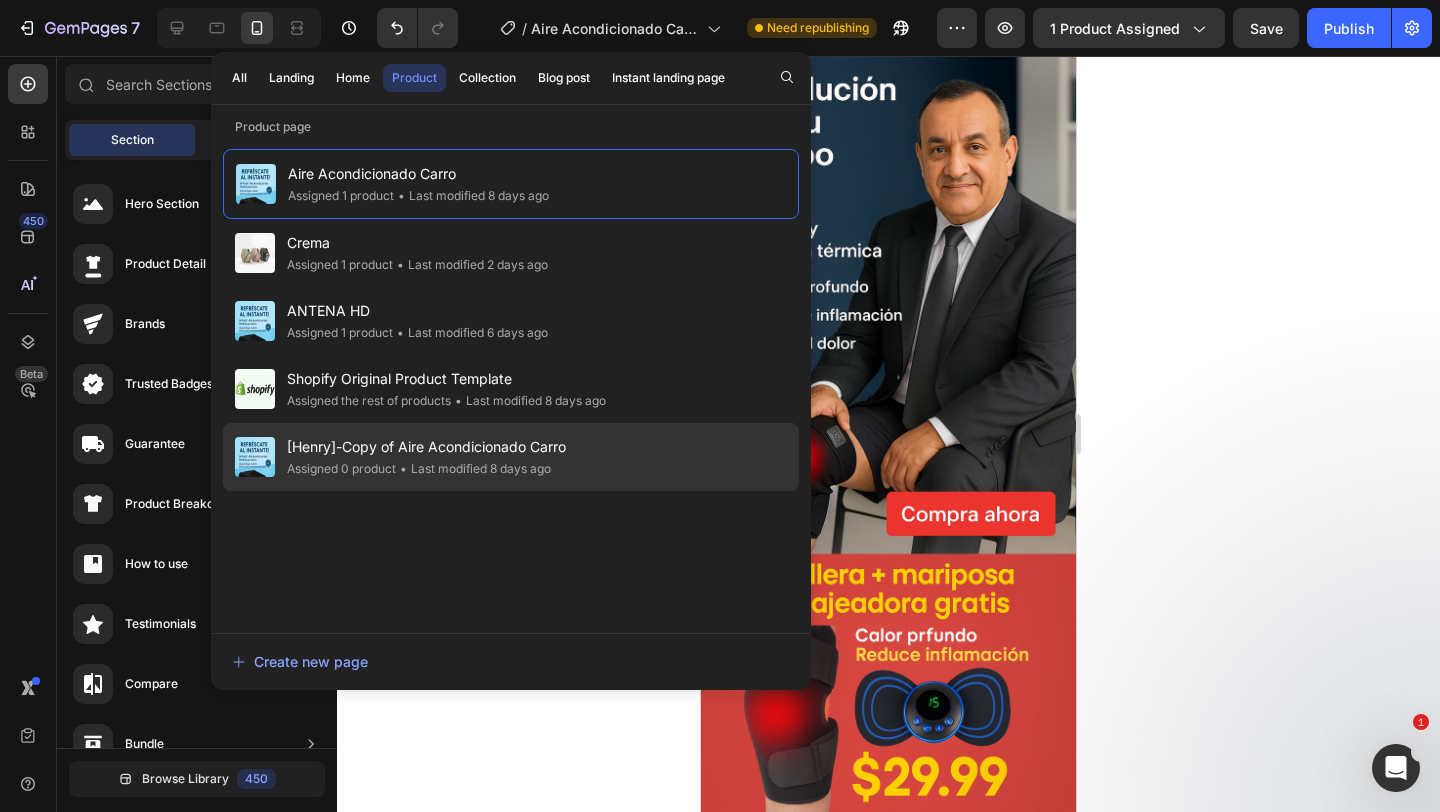 click on "[Henry]-Copy of Aire Acondicionado Carro" at bounding box center [426, 447] 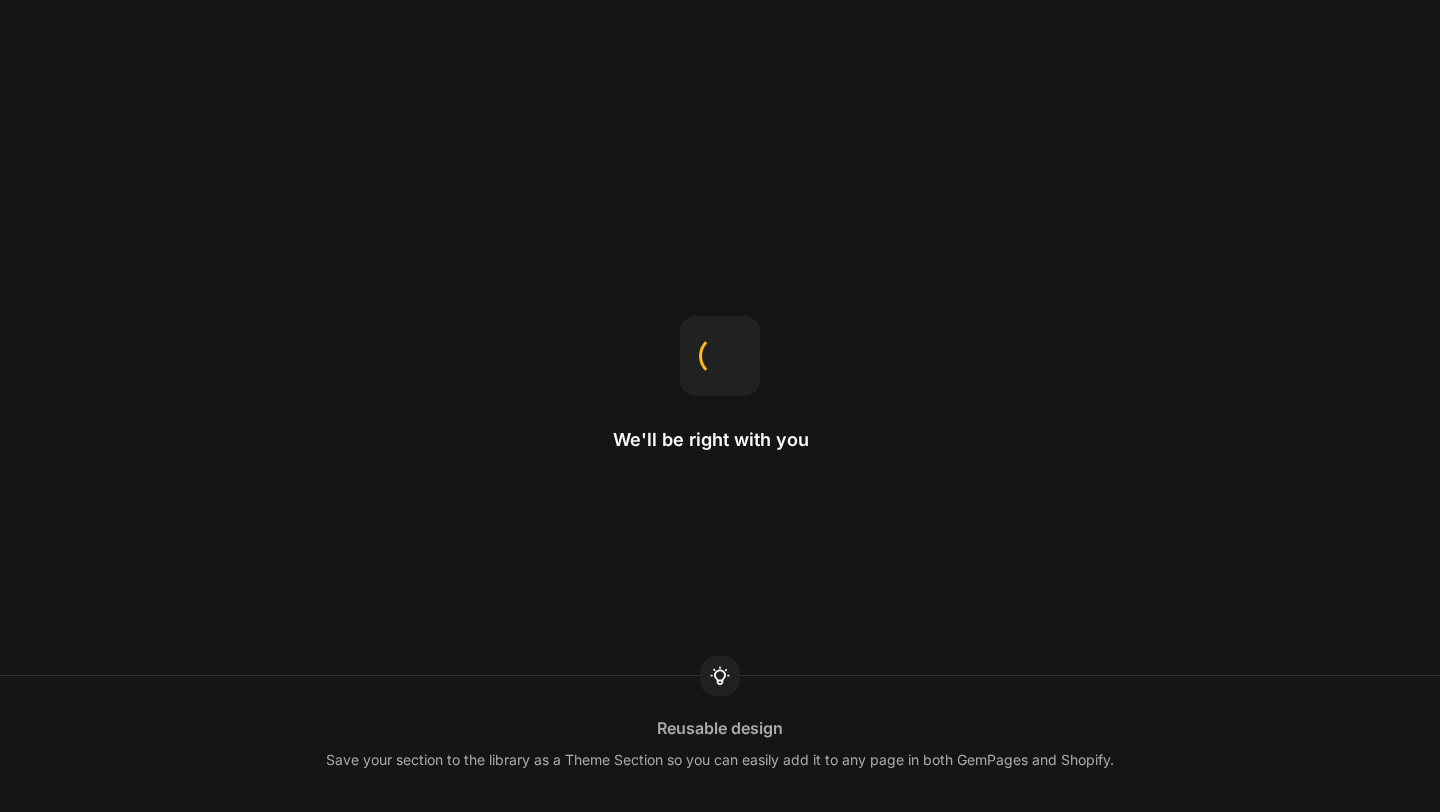 scroll, scrollTop: 0, scrollLeft: 0, axis: both 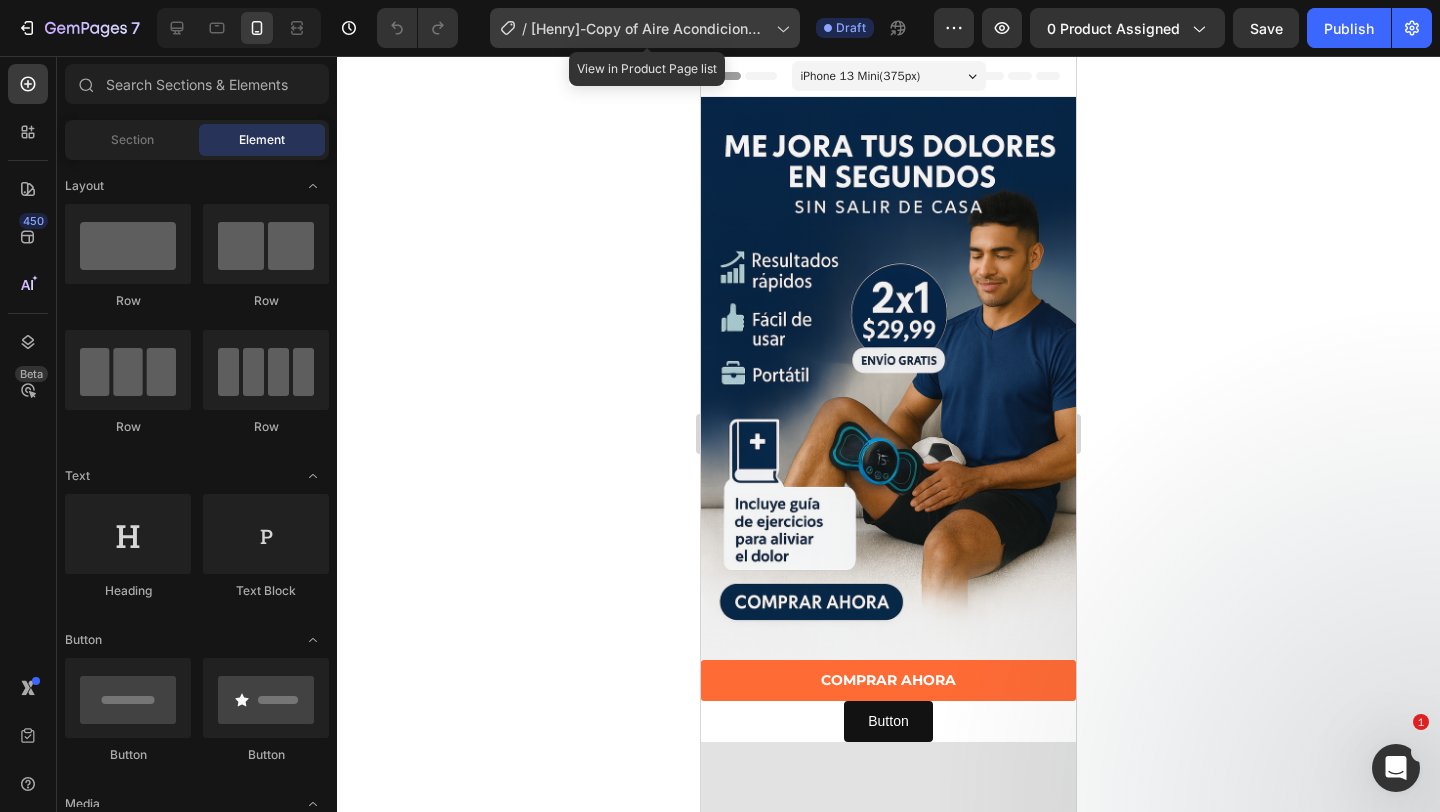 click on "[Henry]-Copy of Aire Acondicionado Carro" at bounding box center [649, 28] 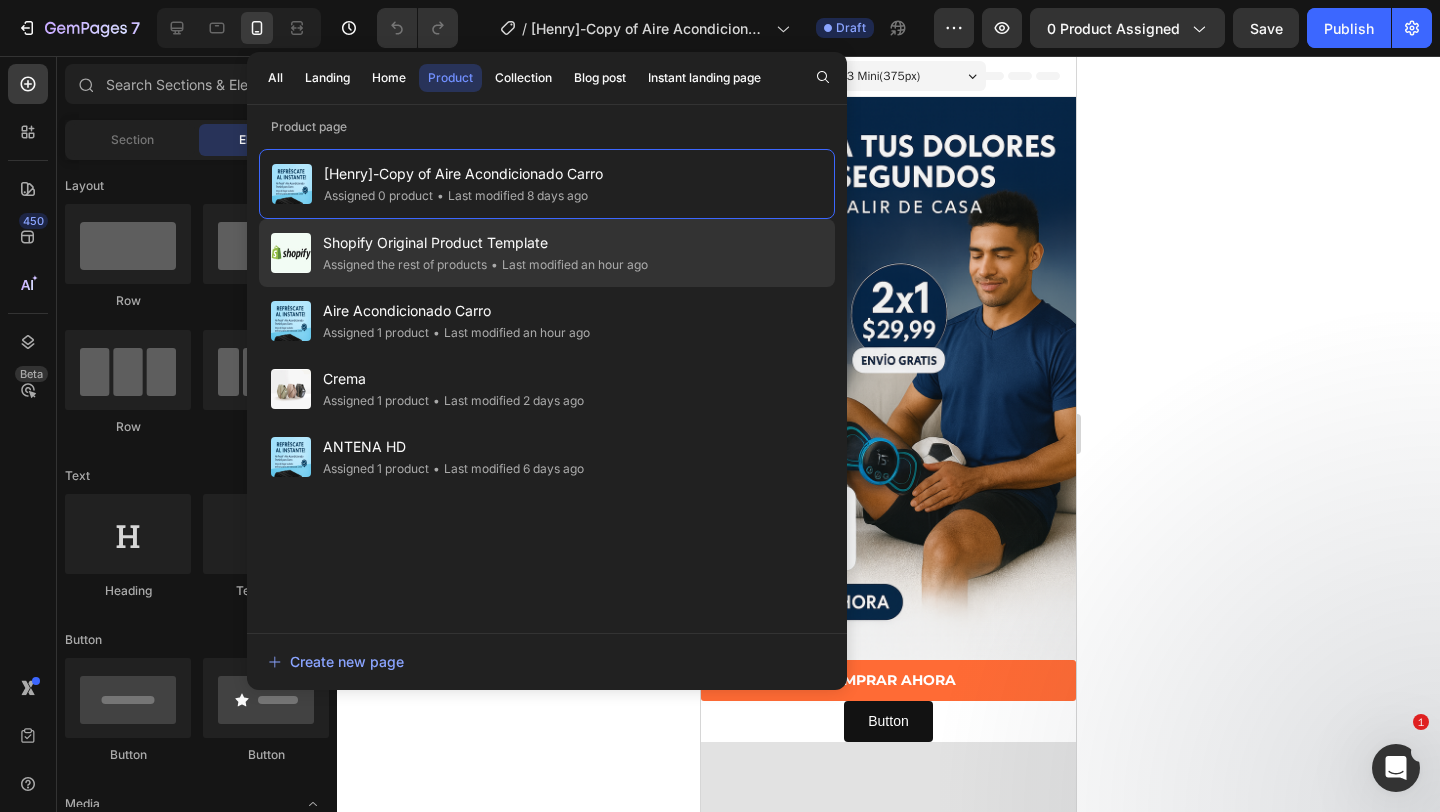 click on "Shopify Original Product Template" at bounding box center [485, 243] 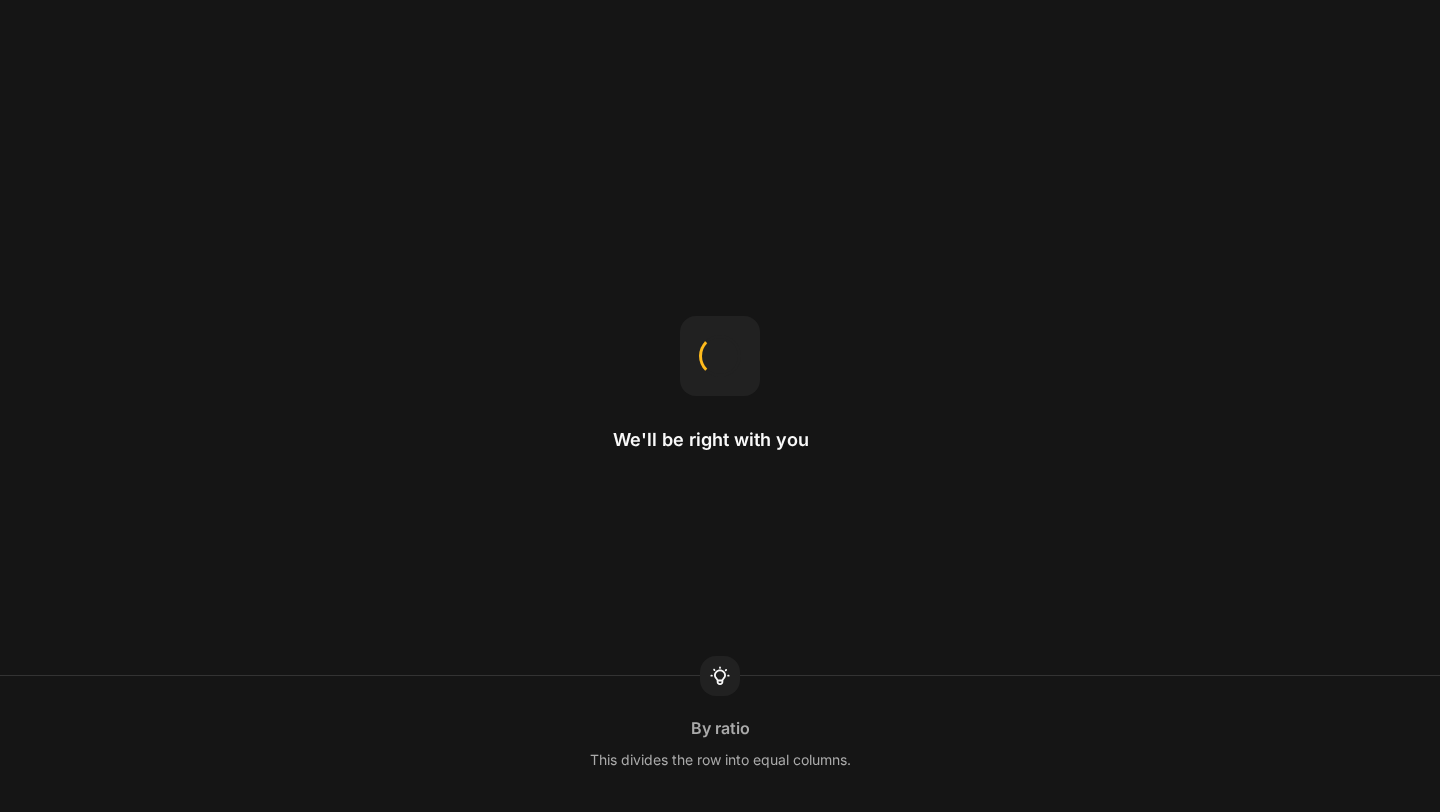 scroll, scrollTop: 0, scrollLeft: 0, axis: both 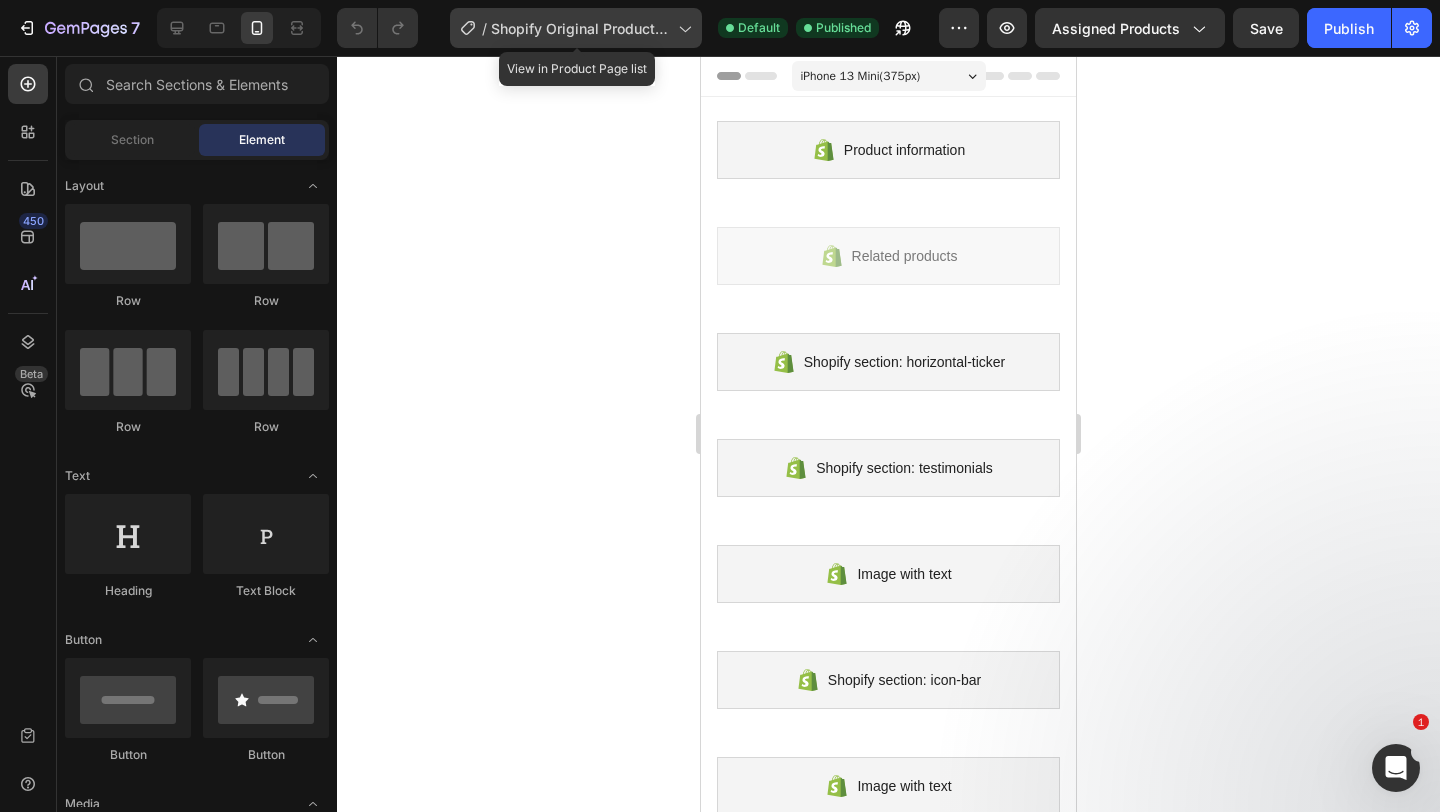 click on "/  Shopify Original Product Template" 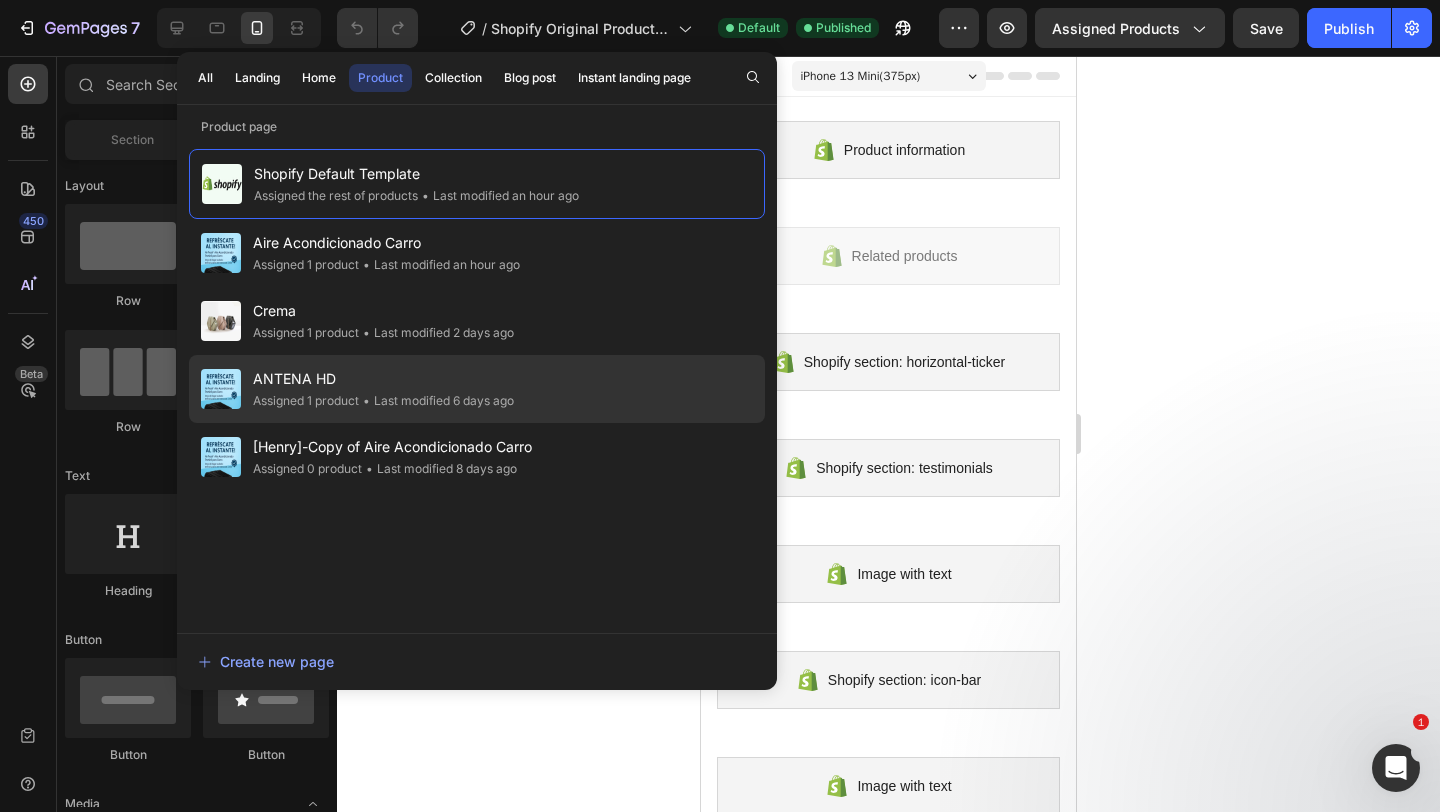 click on "• Last modified 6 days ago" 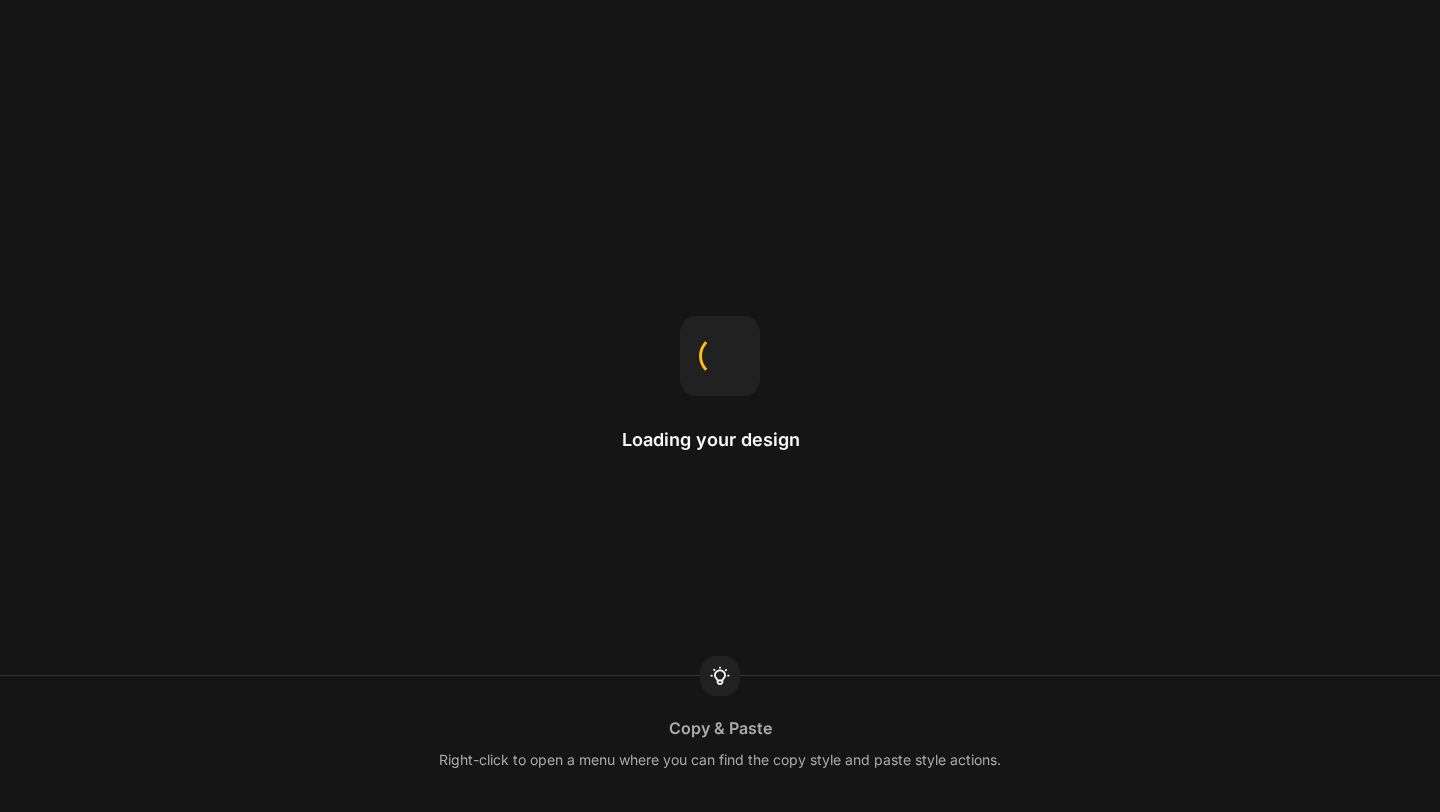 scroll, scrollTop: 0, scrollLeft: 0, axis: both 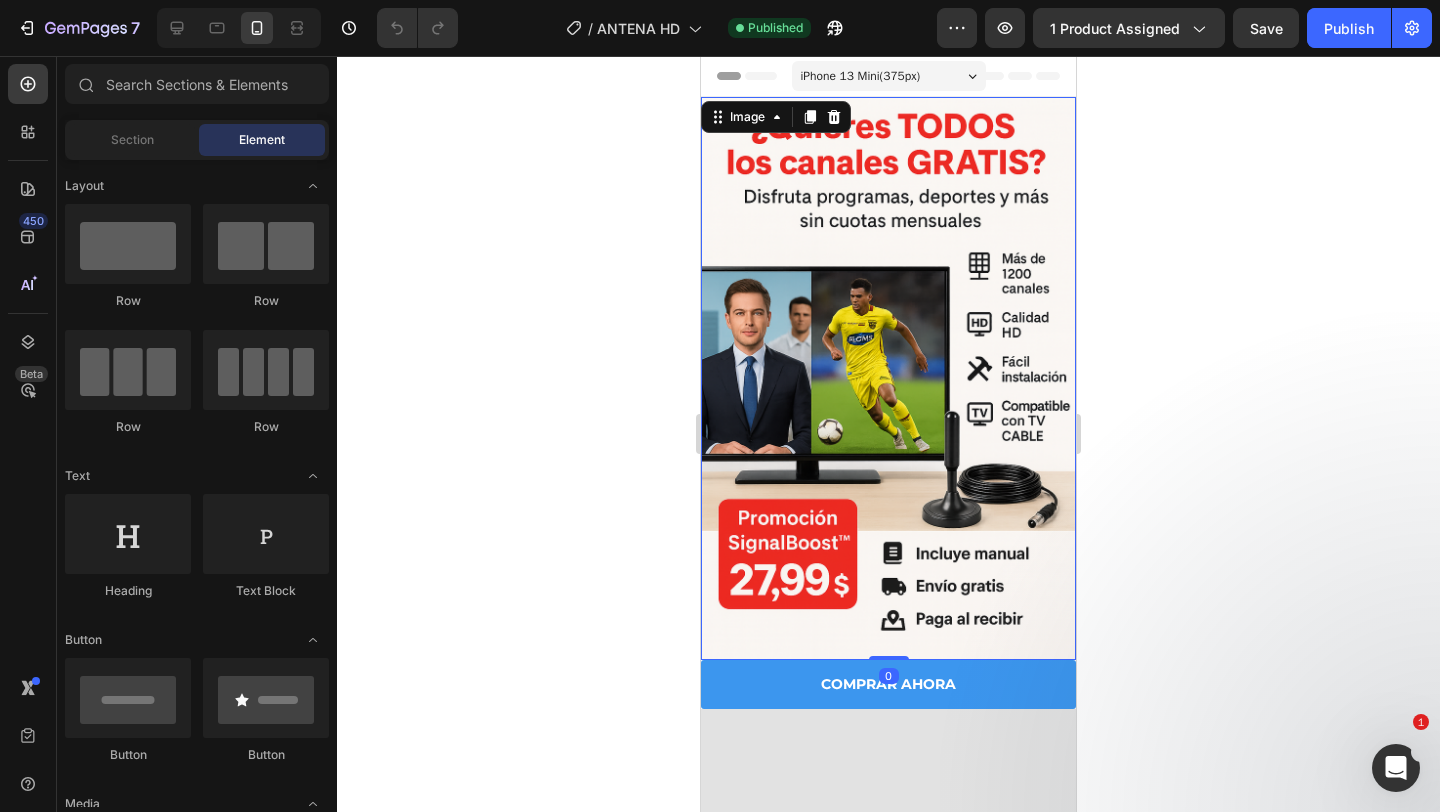 click at bounding box center (888, 378) 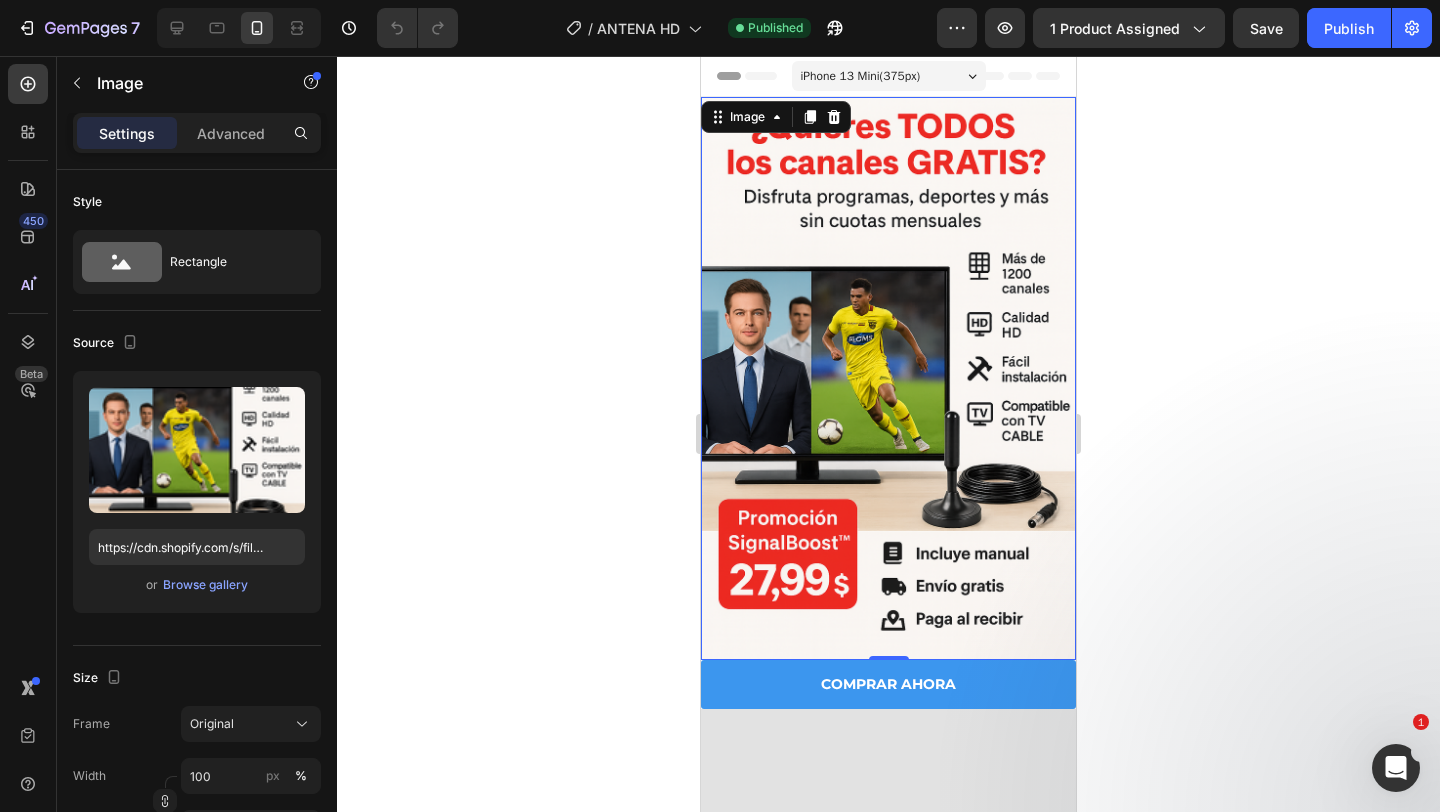 click 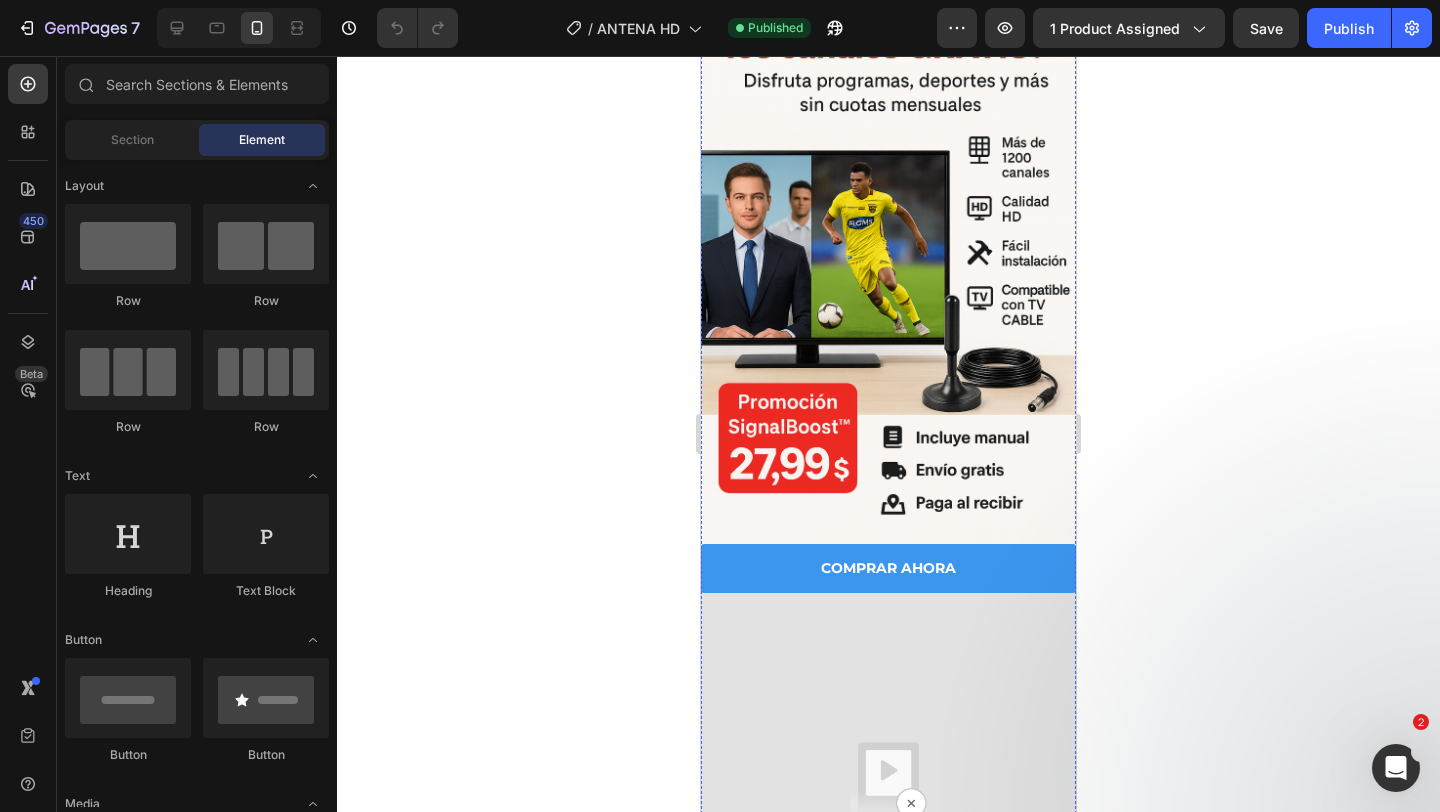 scroll, scrollTop: 0, scrollLeft: 0, axis: both 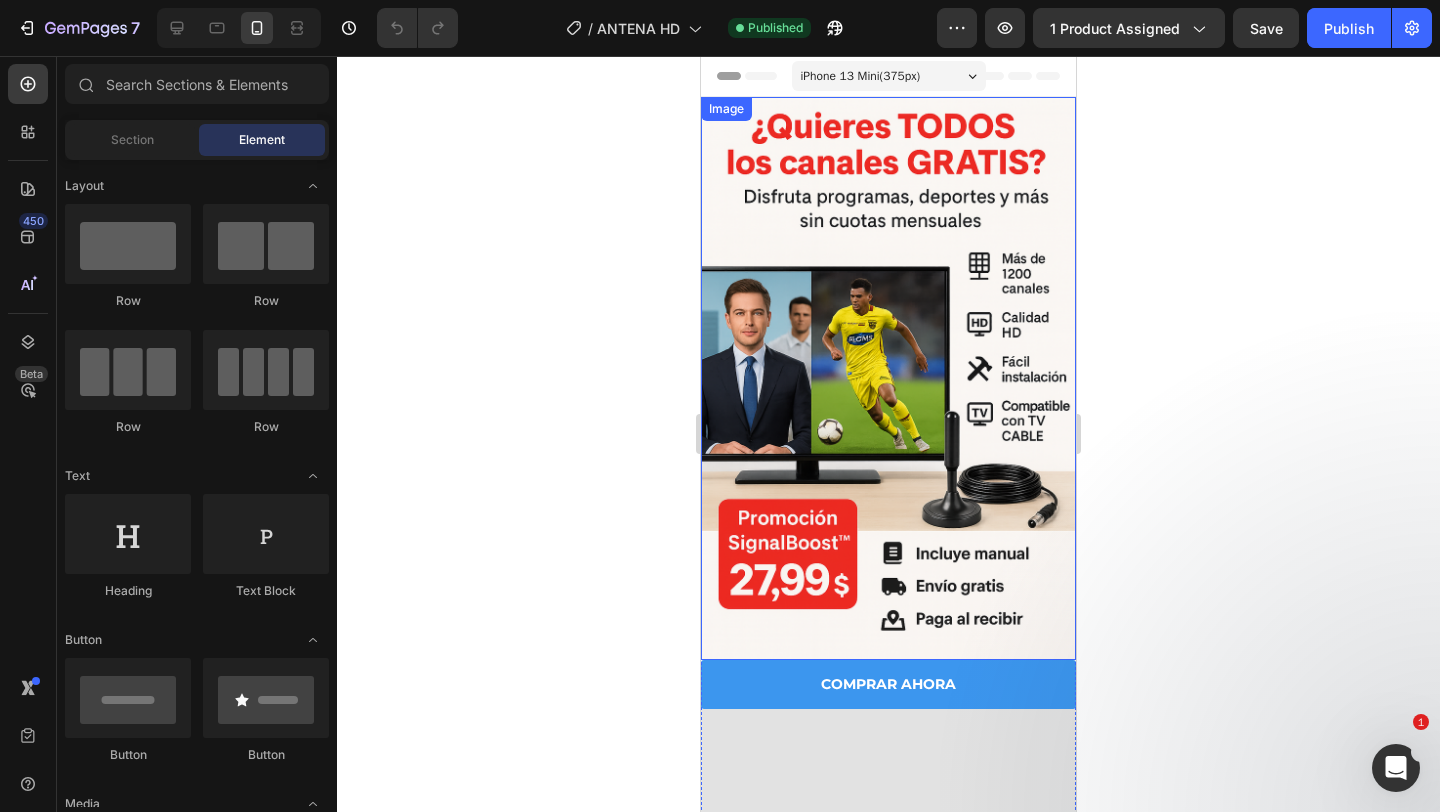click at bounding box center [888, 378] 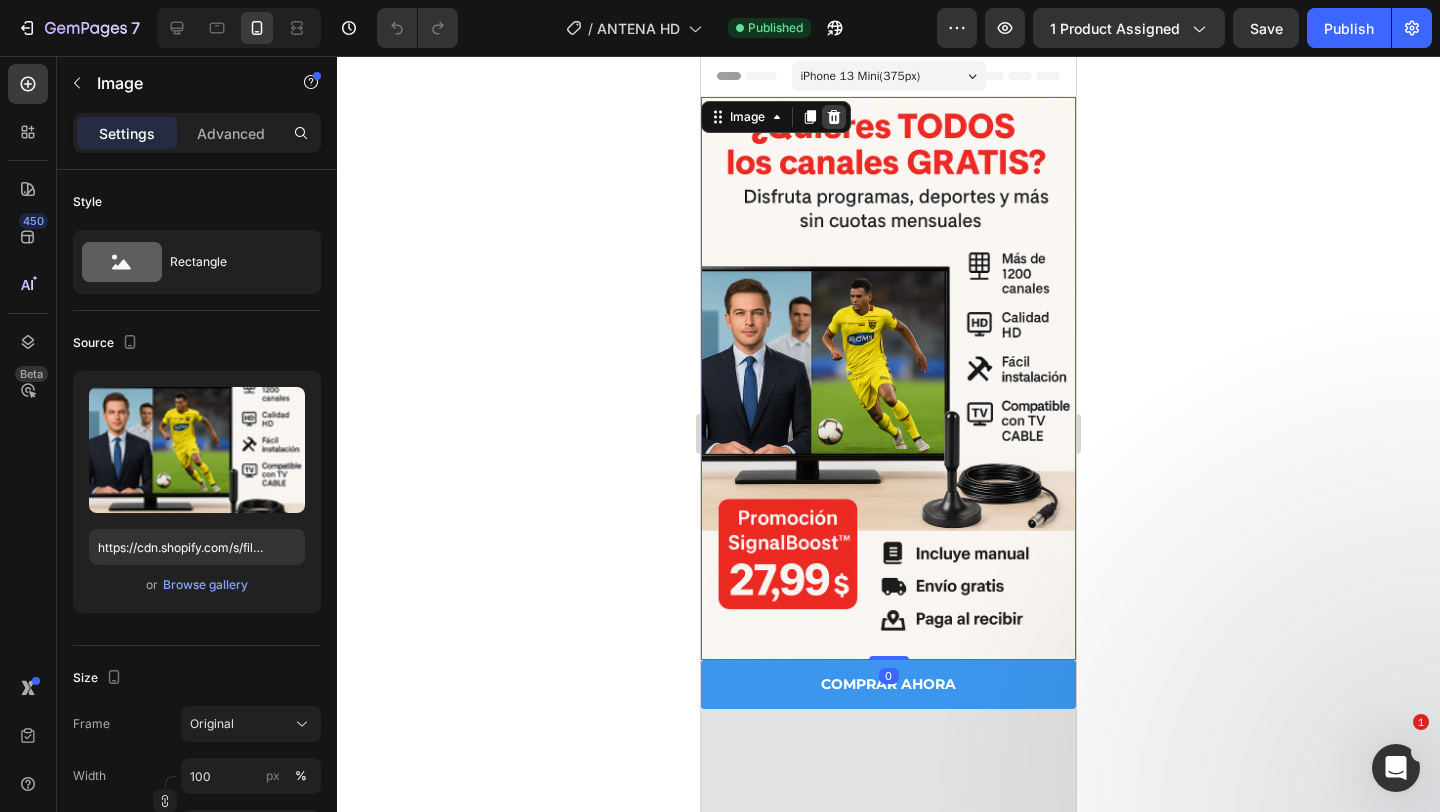 click 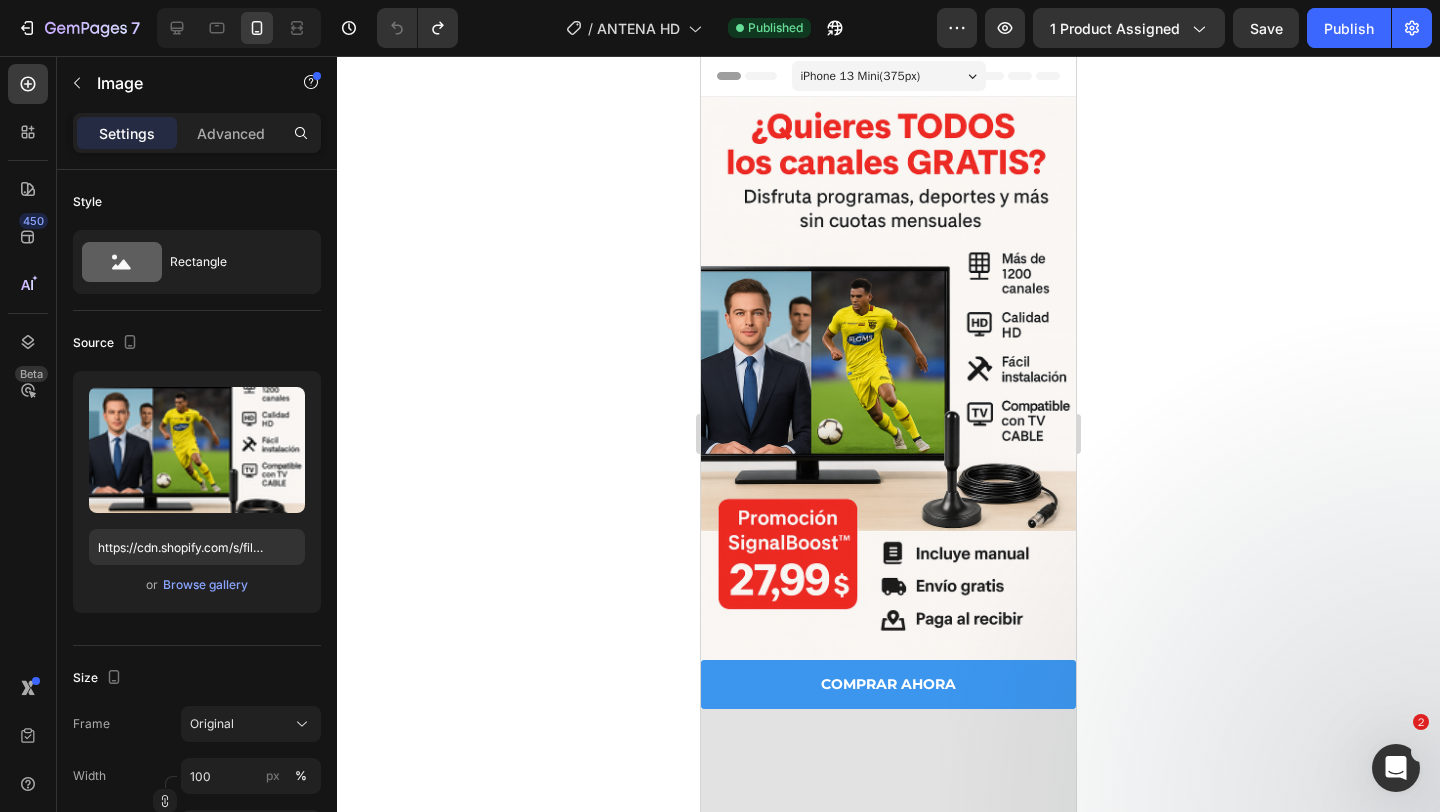 click at bounding box center (888, 378) 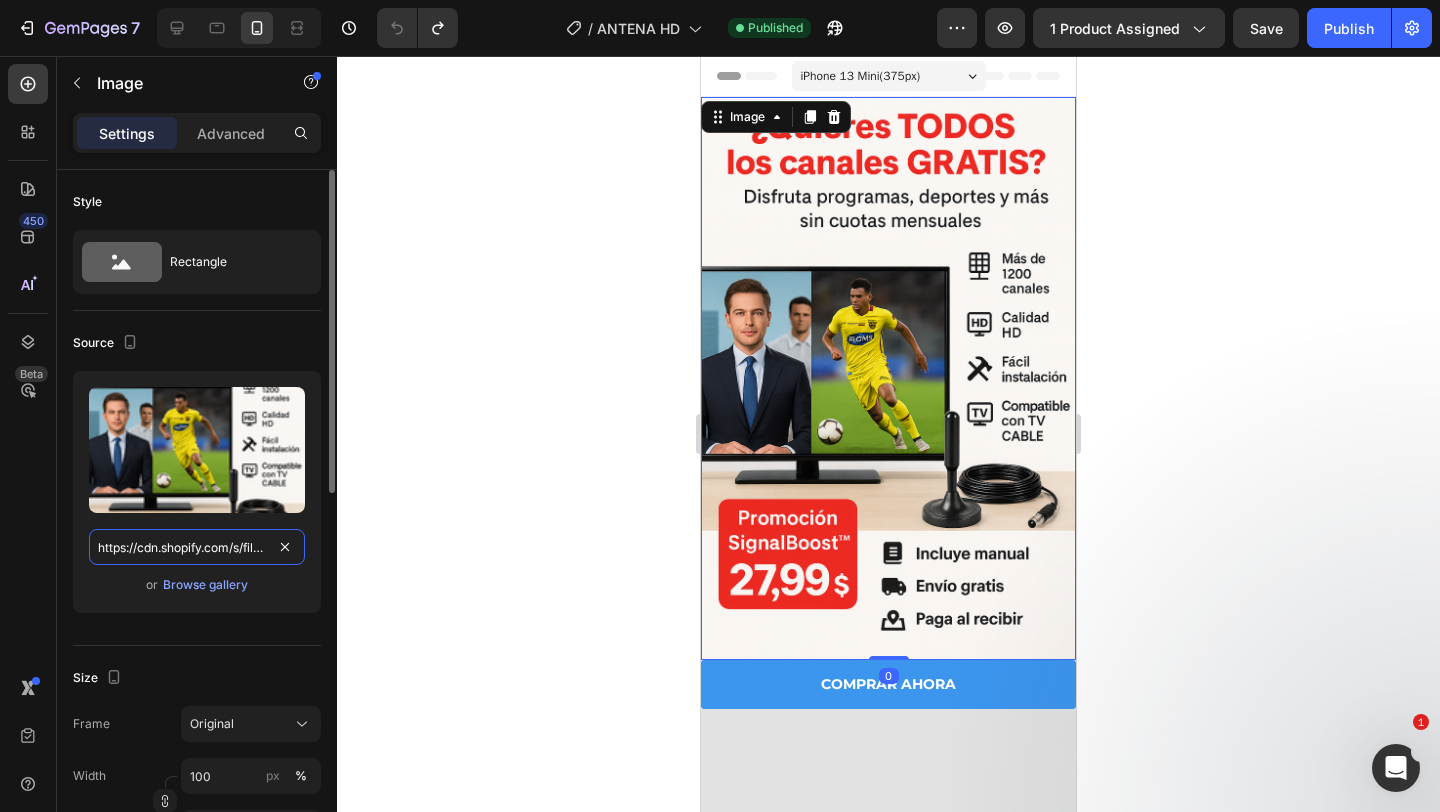 click on "https://cdn.shopify.com/s/files/1/0948/9419/4977/files/ChatGPT_Image_26_jul_2025_05_17_47_p.m..png?v=1753568322" at bounding box center [197, 547] 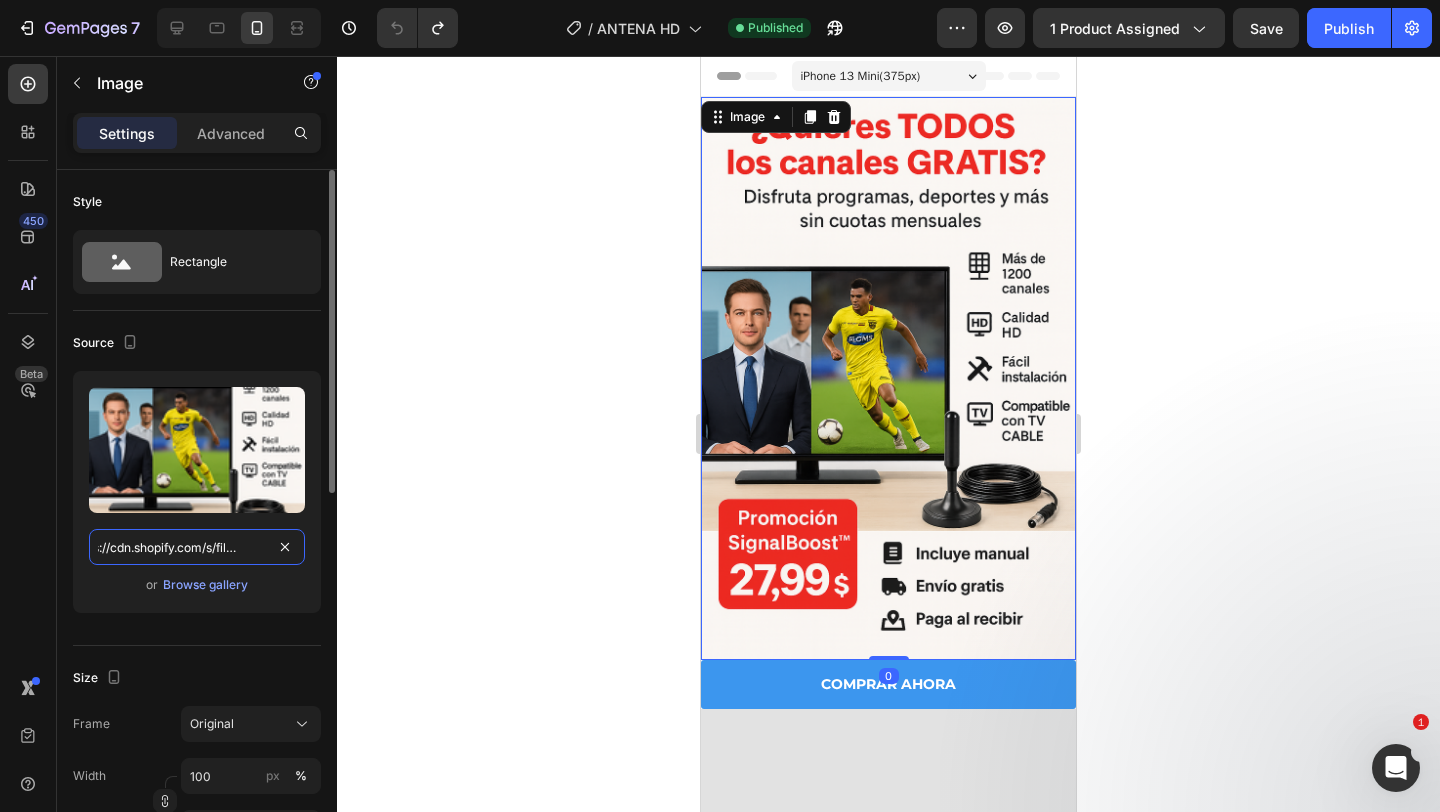 click on "https://cdn.shopify.com/s/files/1/0948/9419/4977/files/ChatGPT_Image_26_jul_2025_05_17_47_p.m..png?v=1753568322" at bounding box center [197, 547] 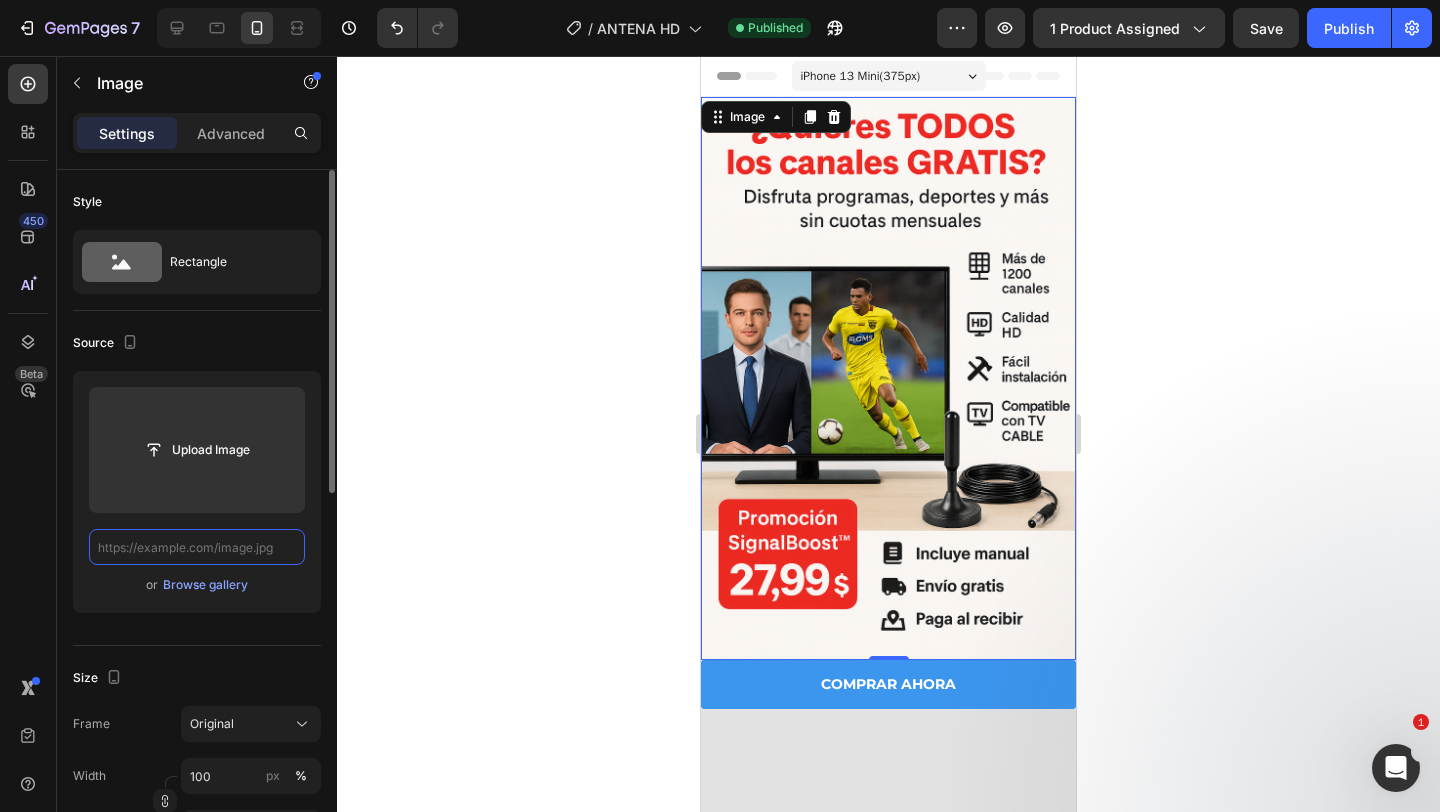 scroll, scrollTop: 0, scrollLeft: 0, axis: both 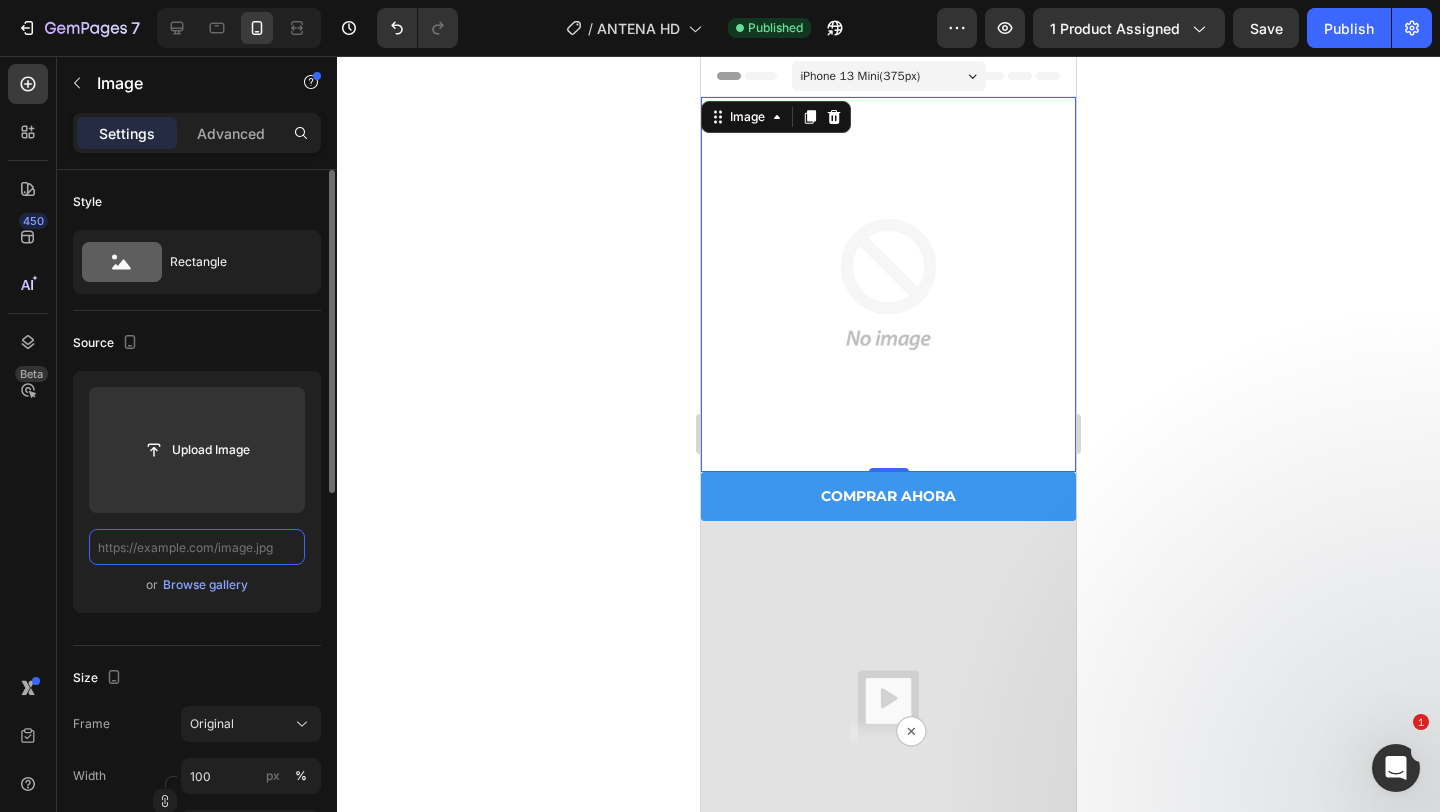 paste on "Sin pagos mensuales" 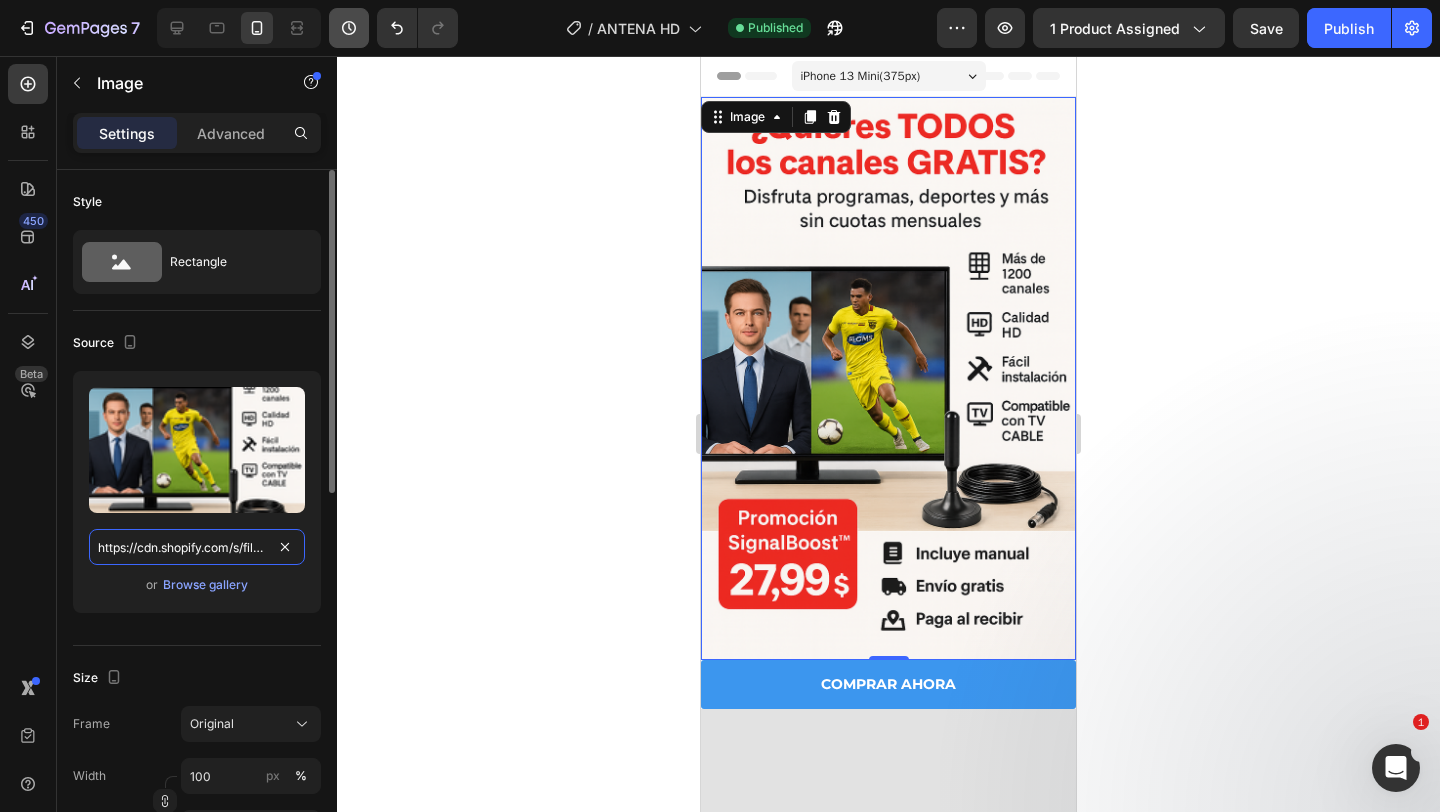 type on "https://cdn.shopify.com/s/files/1/0948/9419/4977/files/ChatGPT_Image_26_jul_2025_05_17_47_p.m..png?v=1753568322" 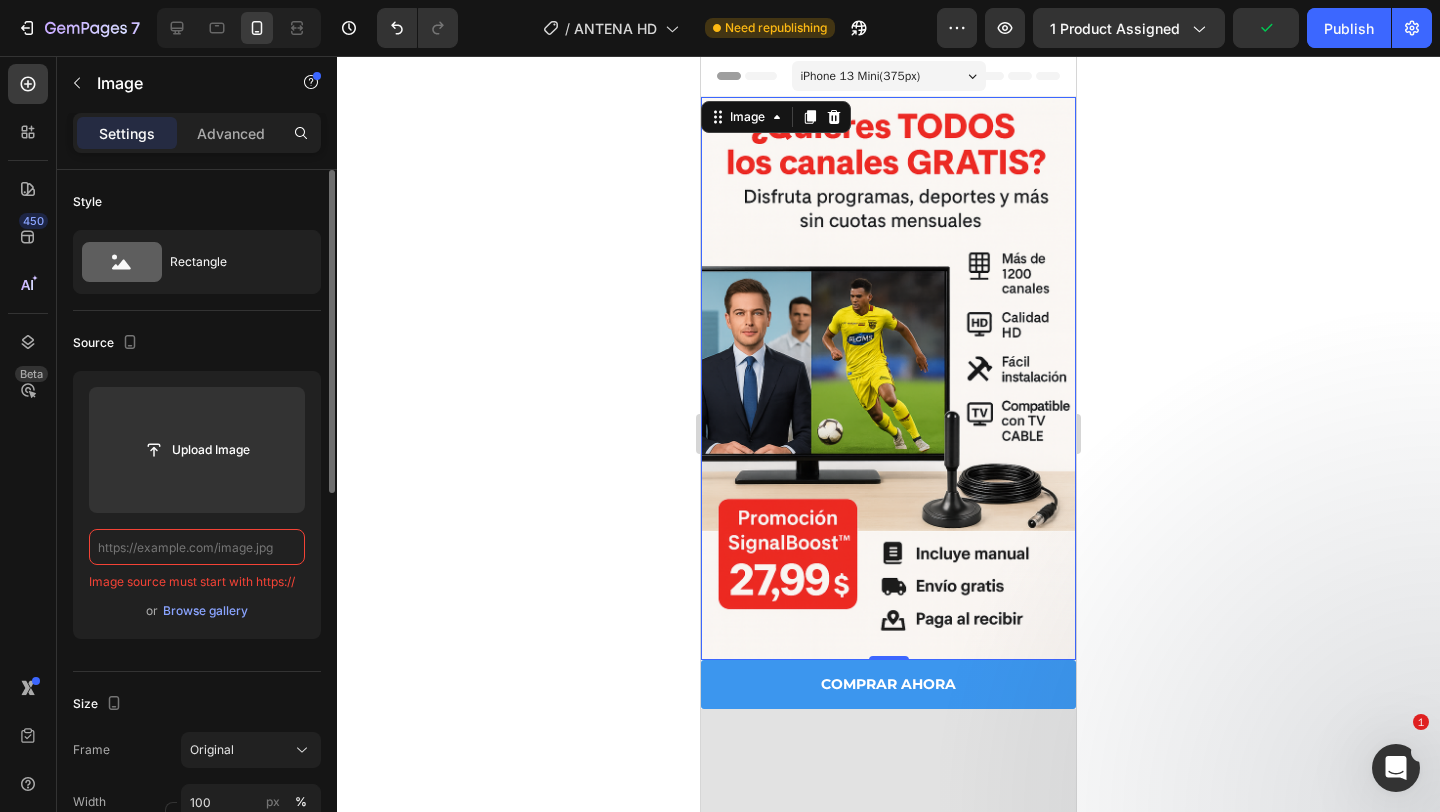 paste on "https://cdn.shopify.com/s/files/1/0948/9419/4977/files/ANTENA_PORTADA.png?v=1754092981" 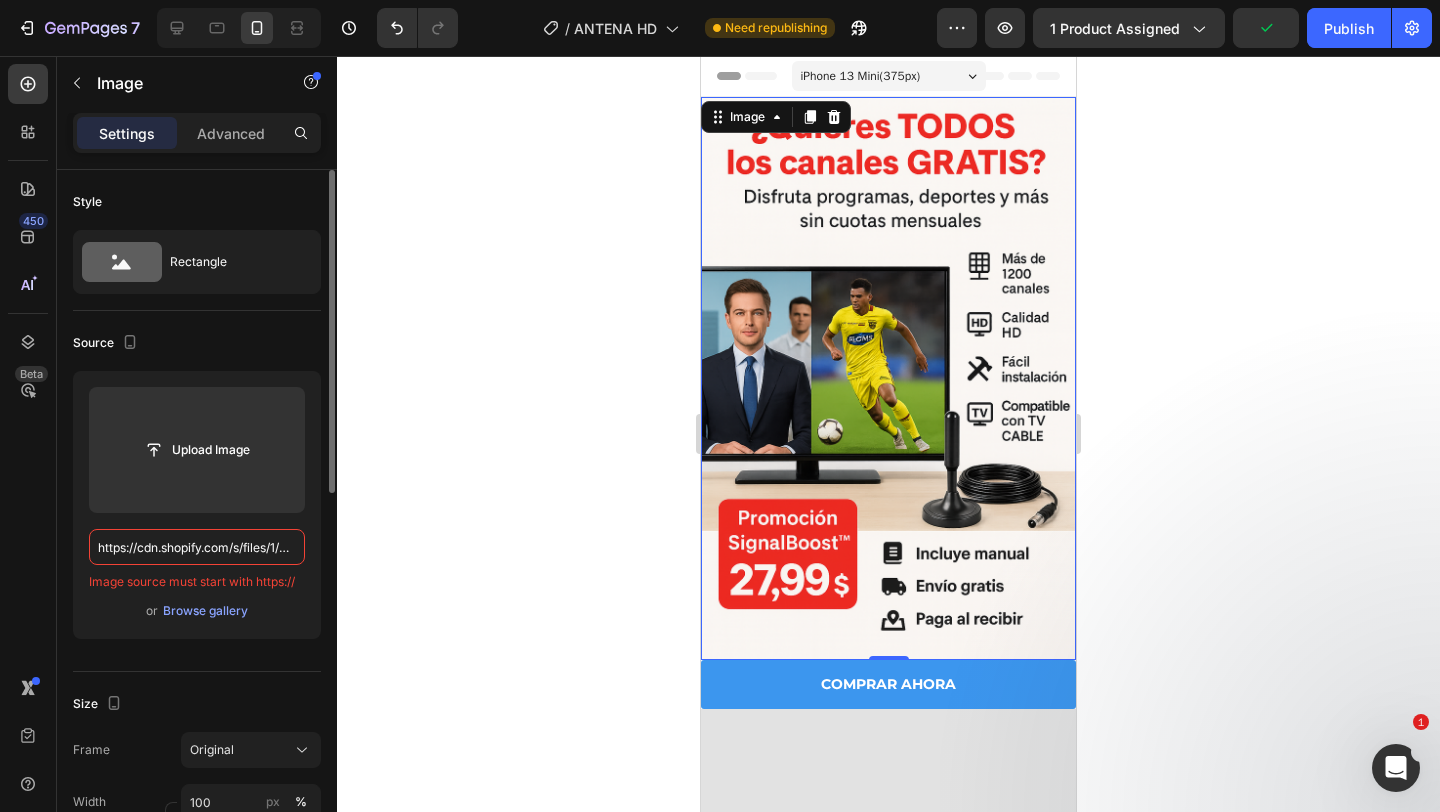 scroll, scrollTop: 0, scrollLeft: 373, axis: horizontal 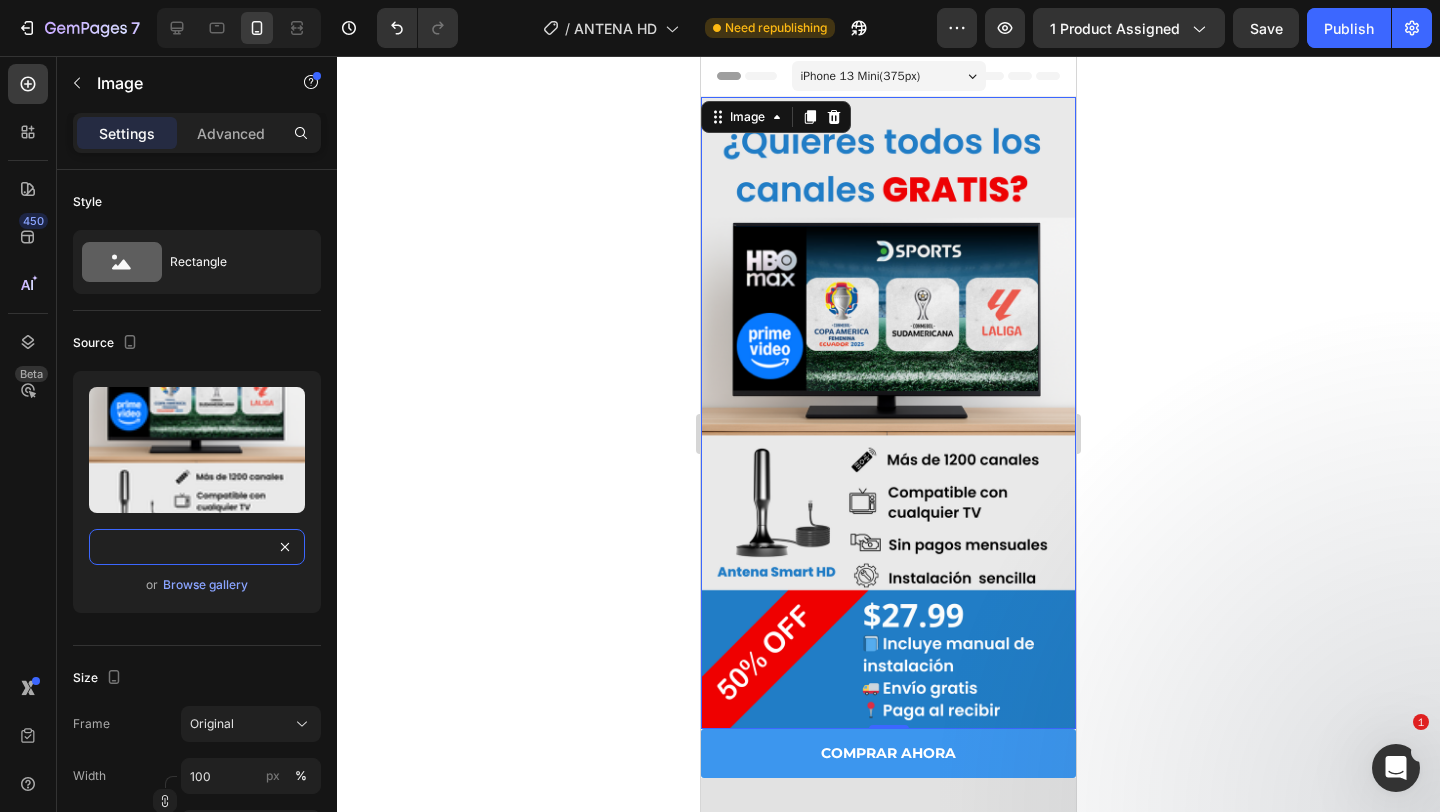 type on "https://cdn.shopify.com/s/files/1/0948/9419/4977/files/ANTENA_PORTADA.png?v=1754092981" 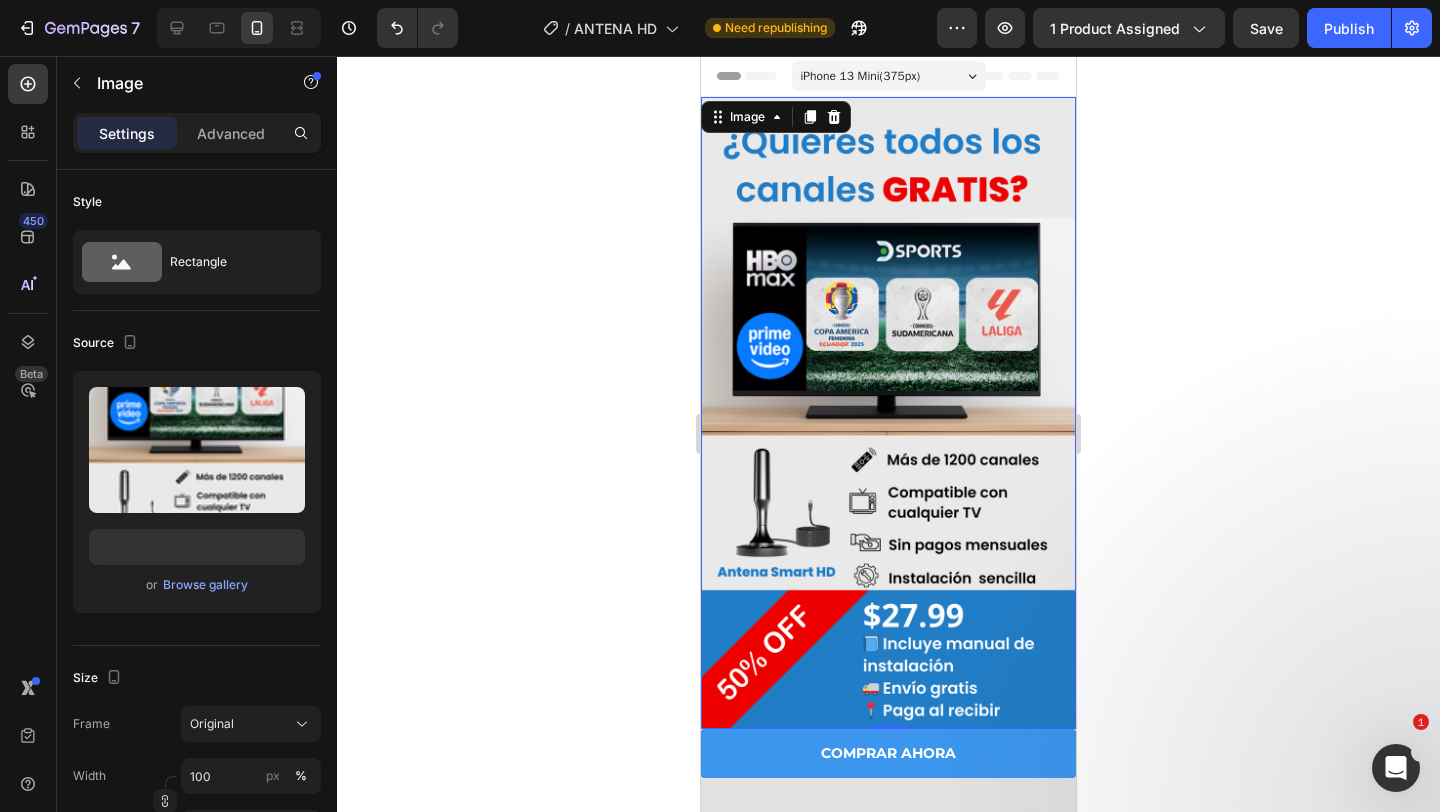 click 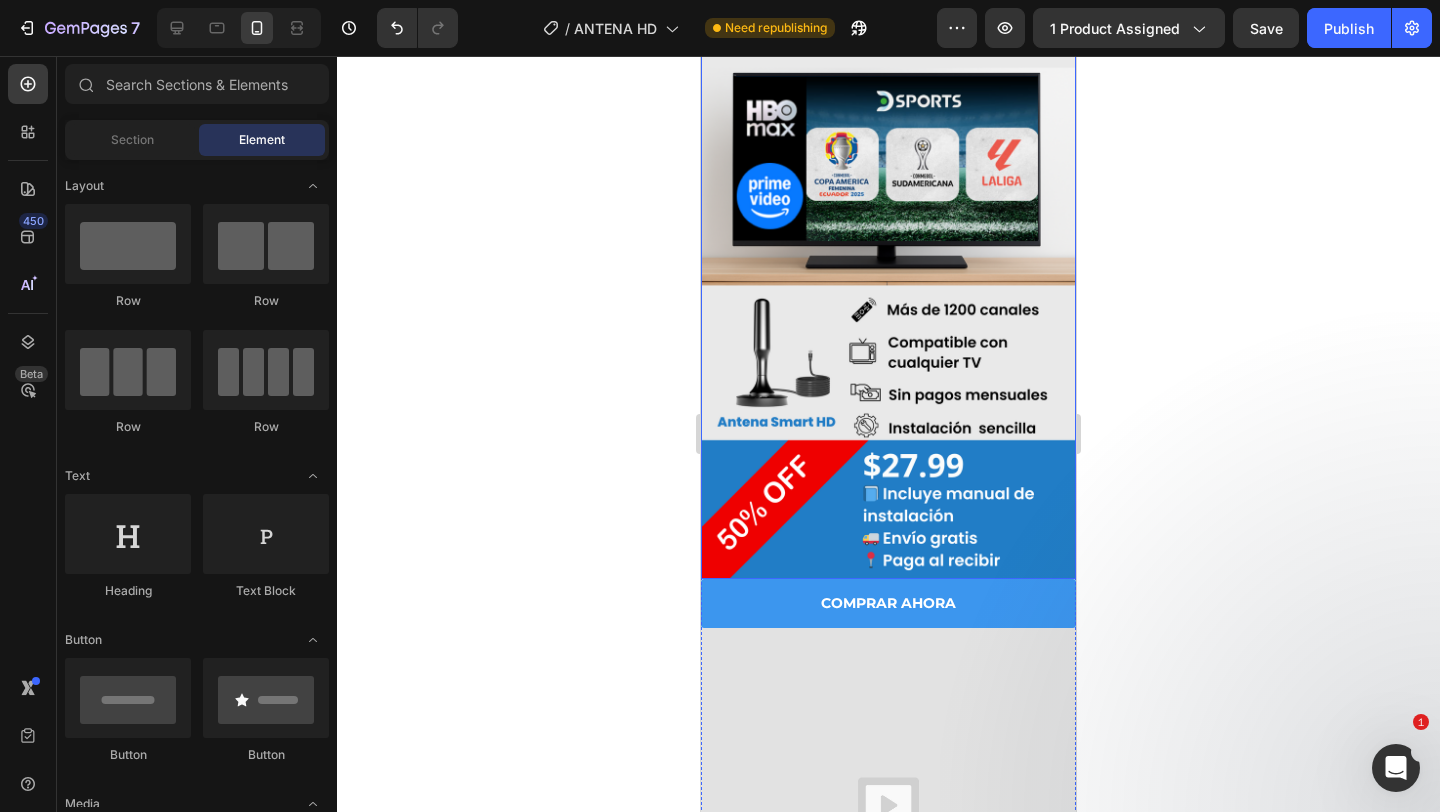 scroll, scrollTop: 225, scrollLeft: 0, axis: vertical 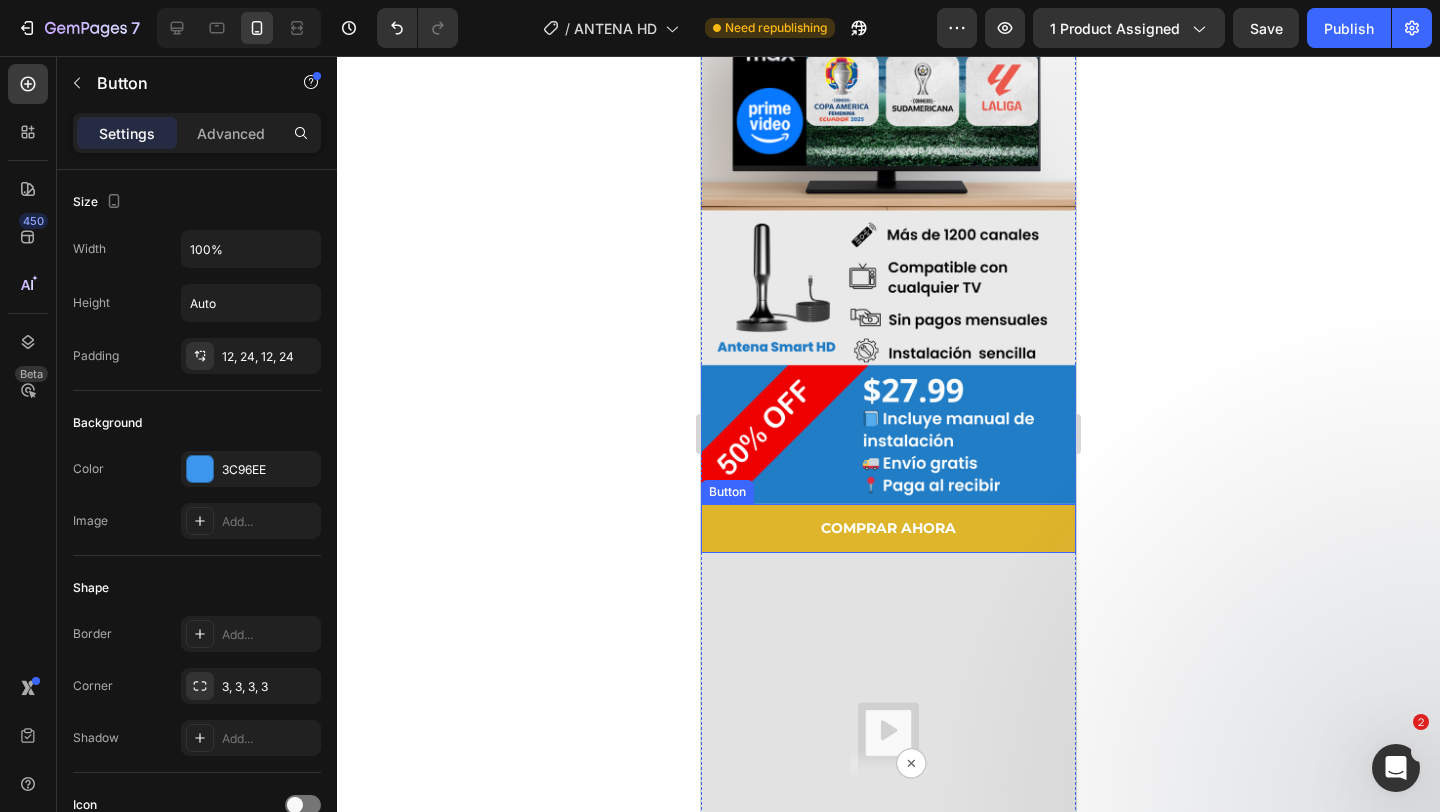 click on "COMPRAR AHORA" at bounding box center (888, 528) 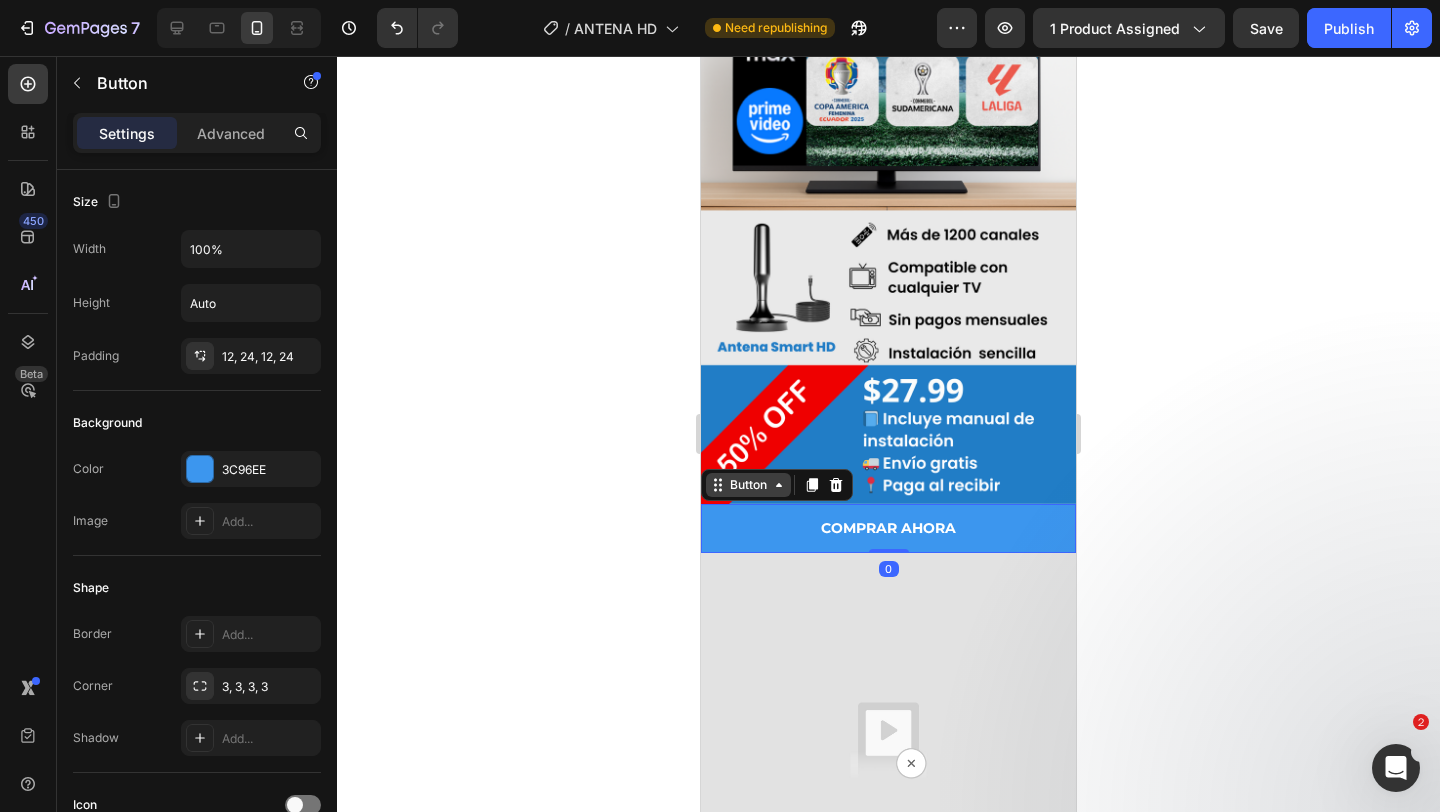 click 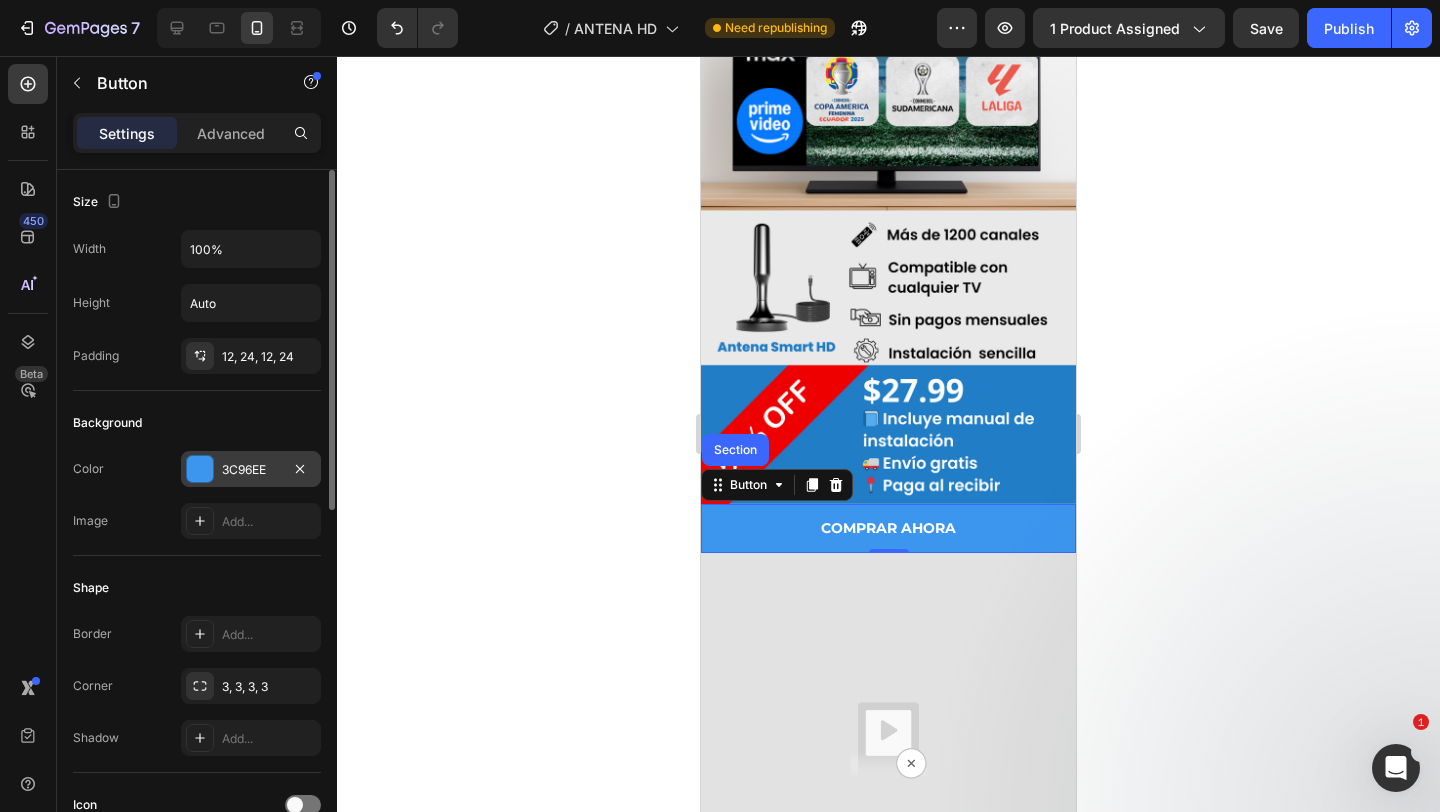 click at bounding box center [200, 469] 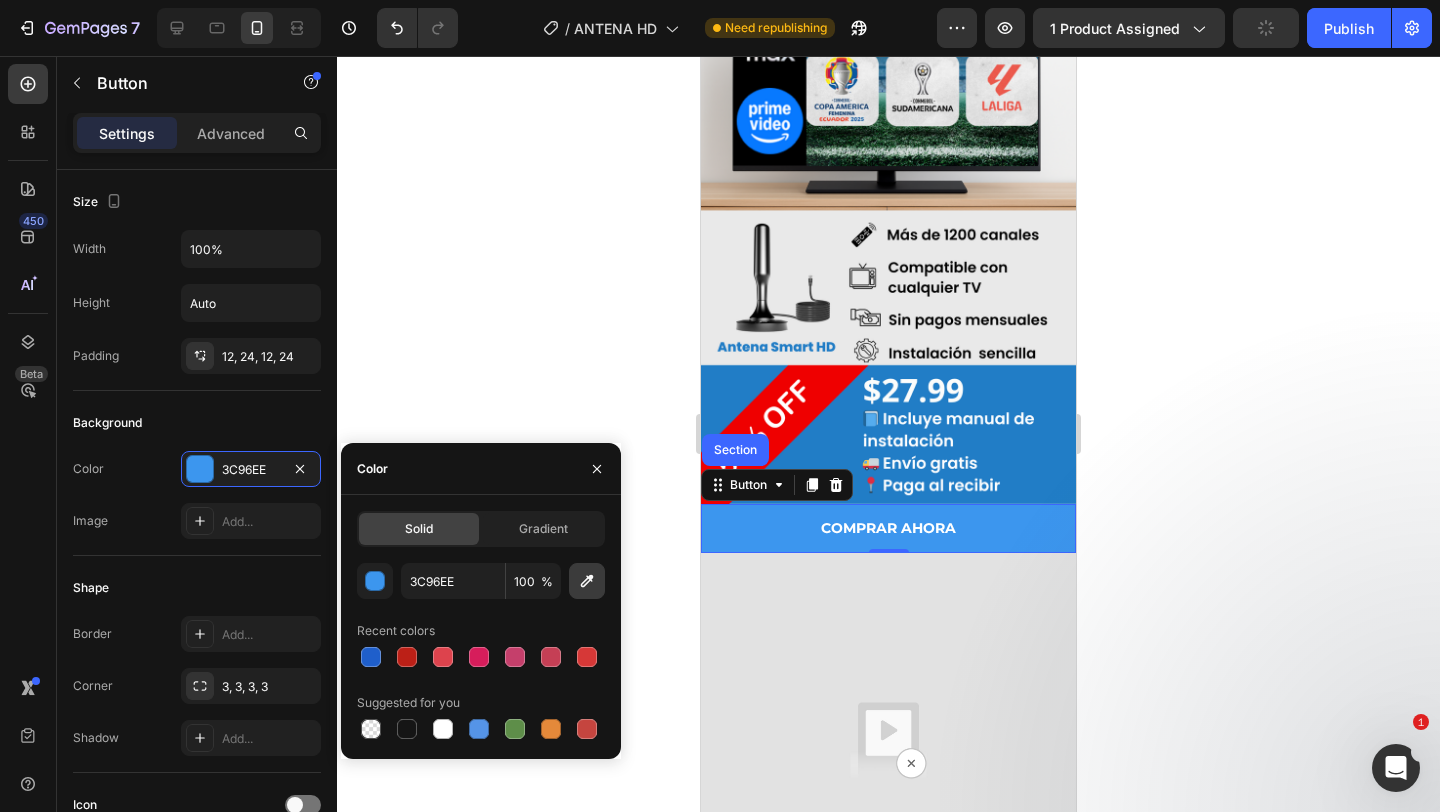 click 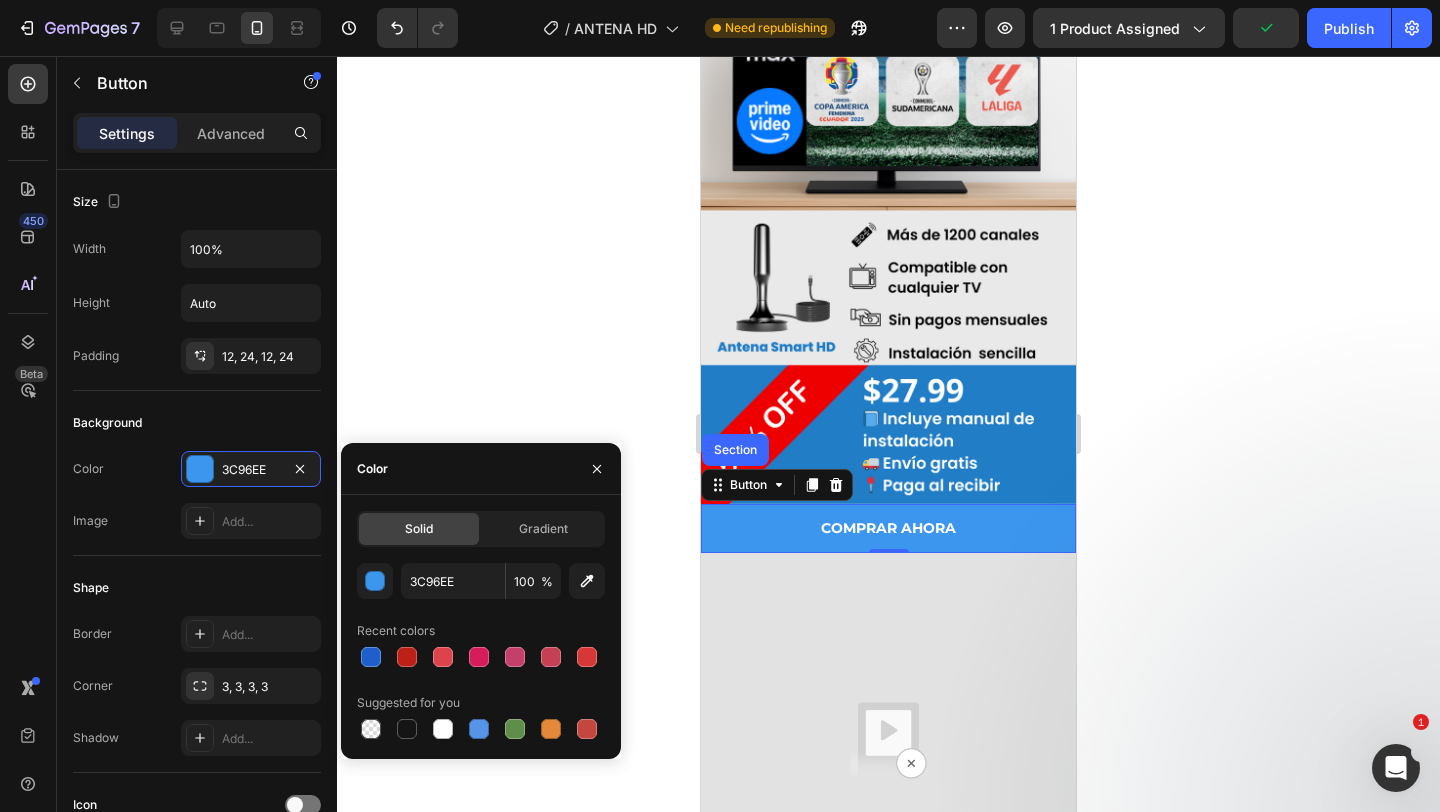 type on "EF0000" 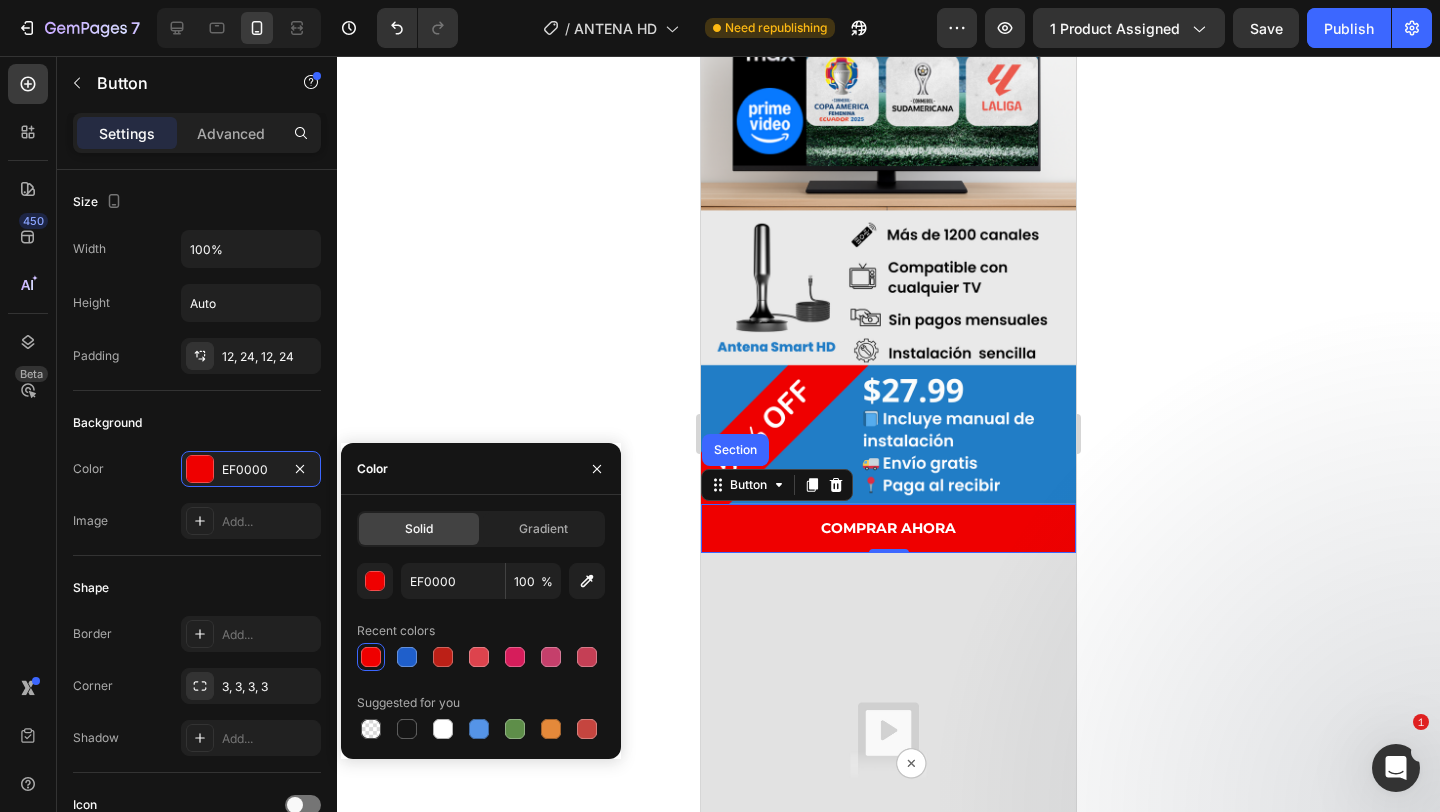 click 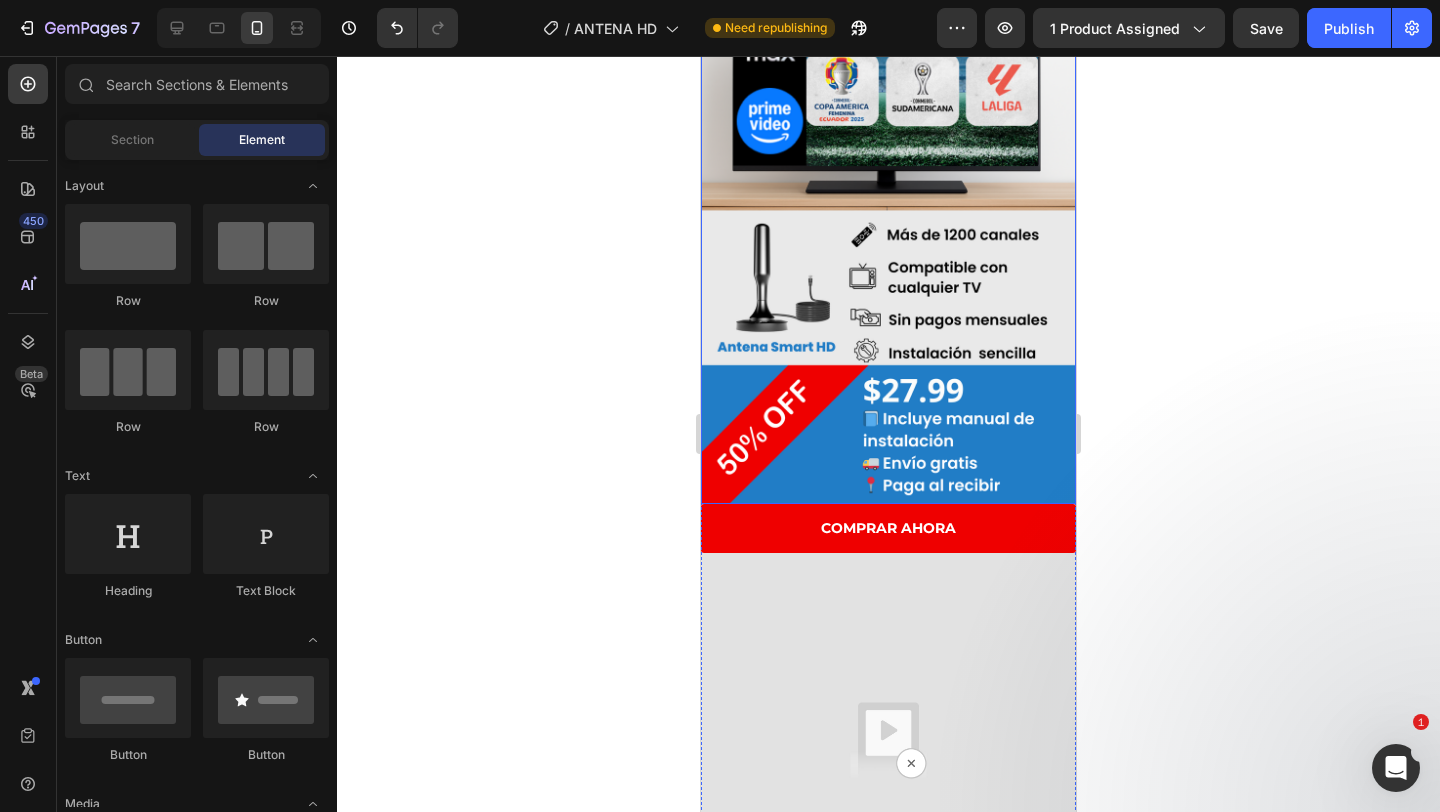 scroll, scrollTop: 0, scrollLeft: 0, axis: both 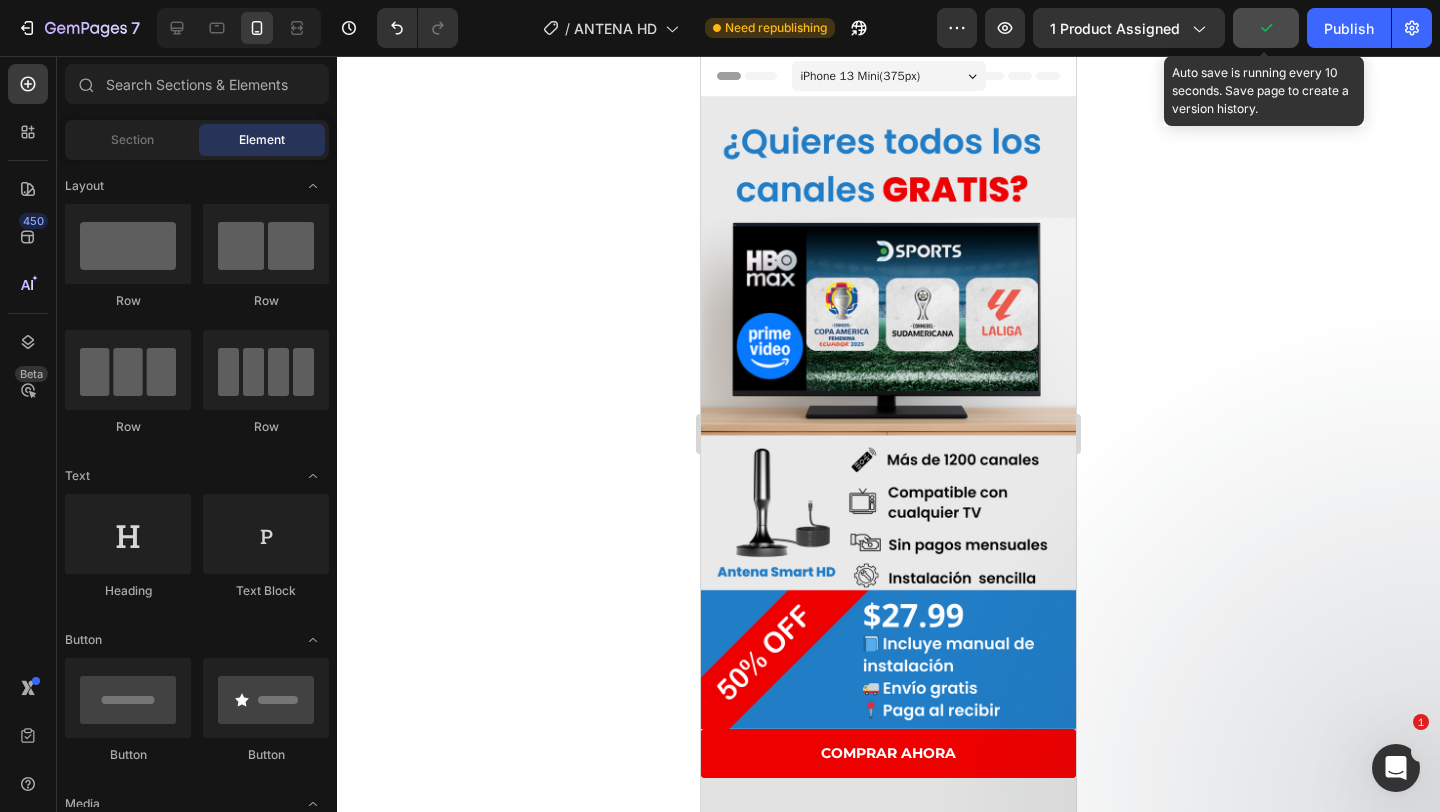 click 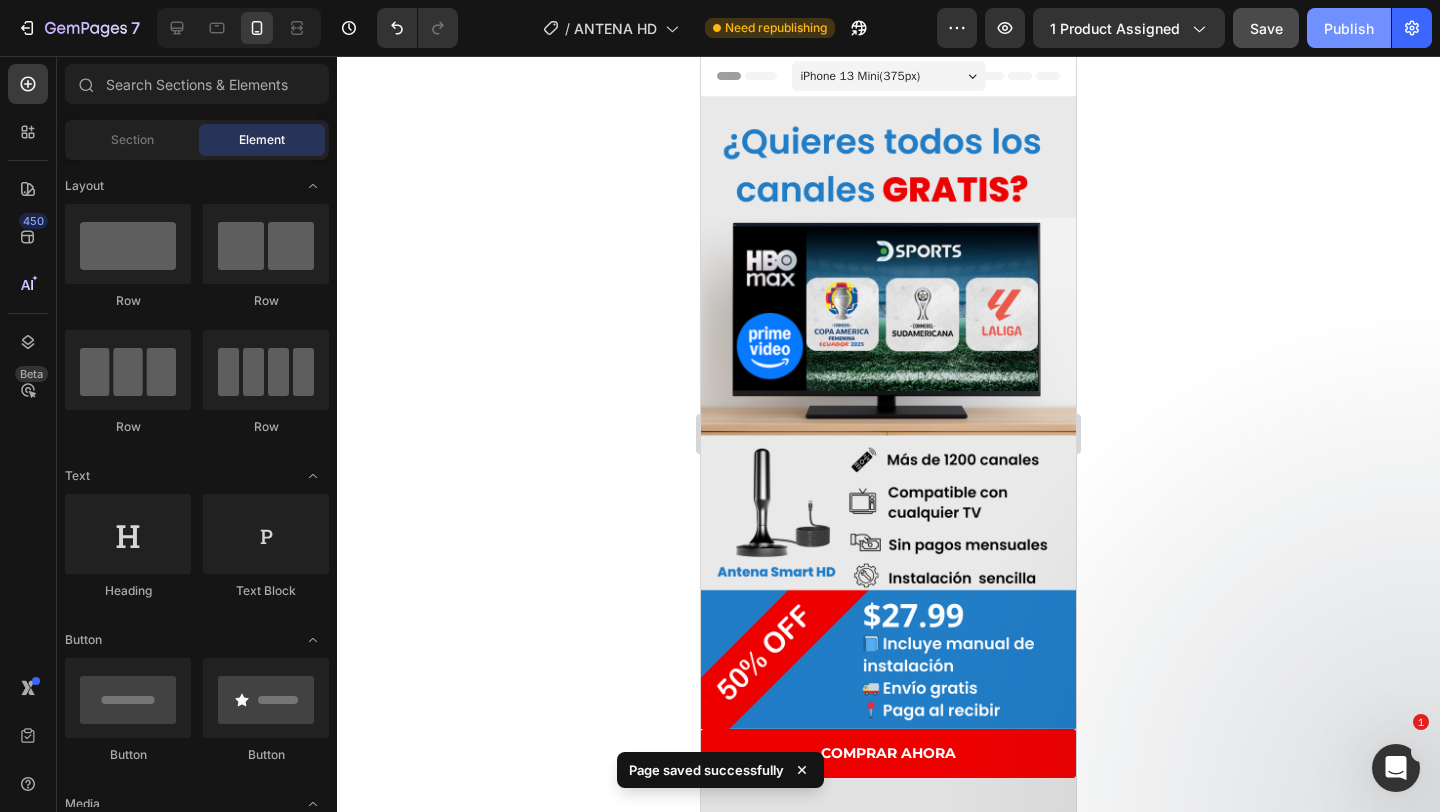 click on "Publish" at bounding box center [1349, 28] 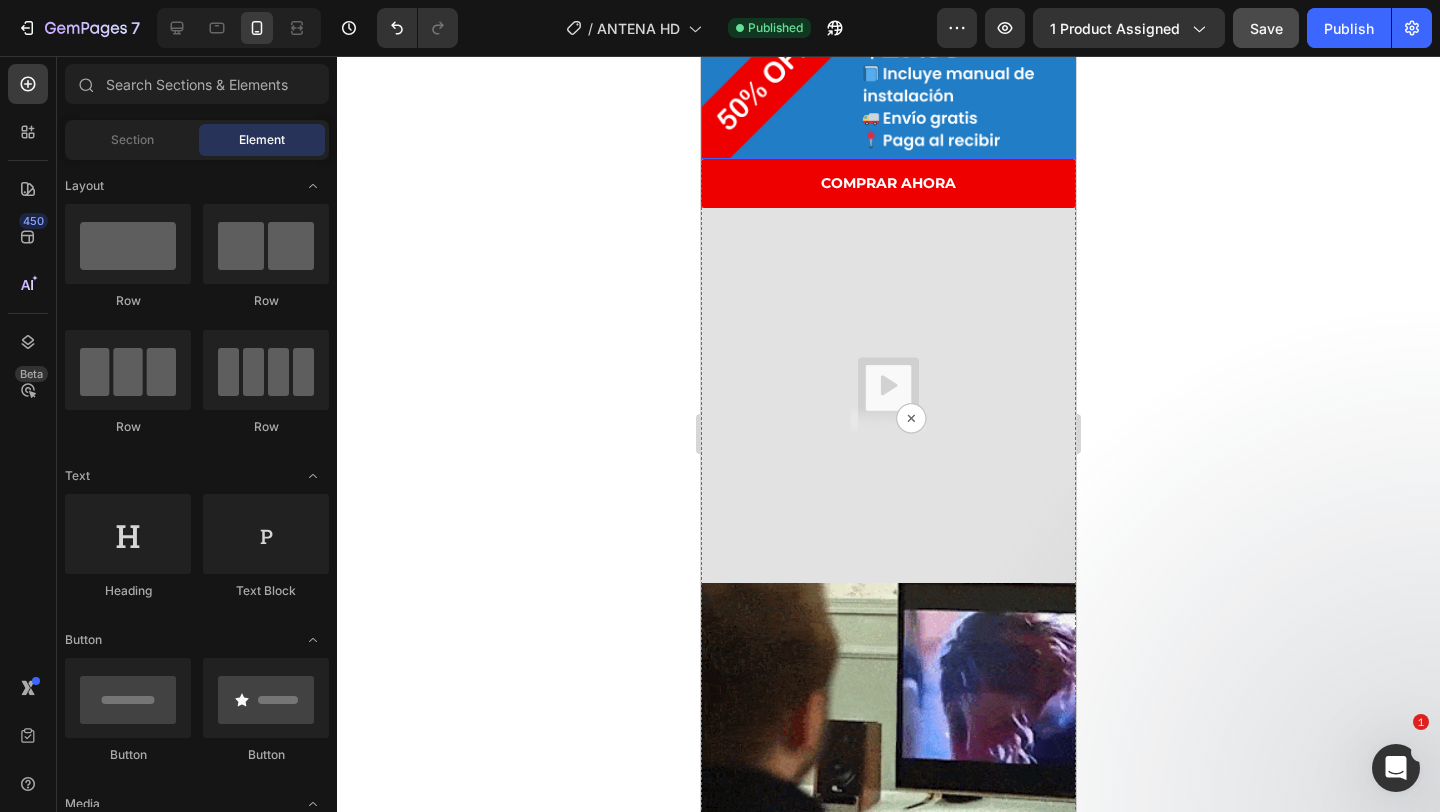 scroll, scrollTop: 607, scrollLeft: 0, axis: vertical 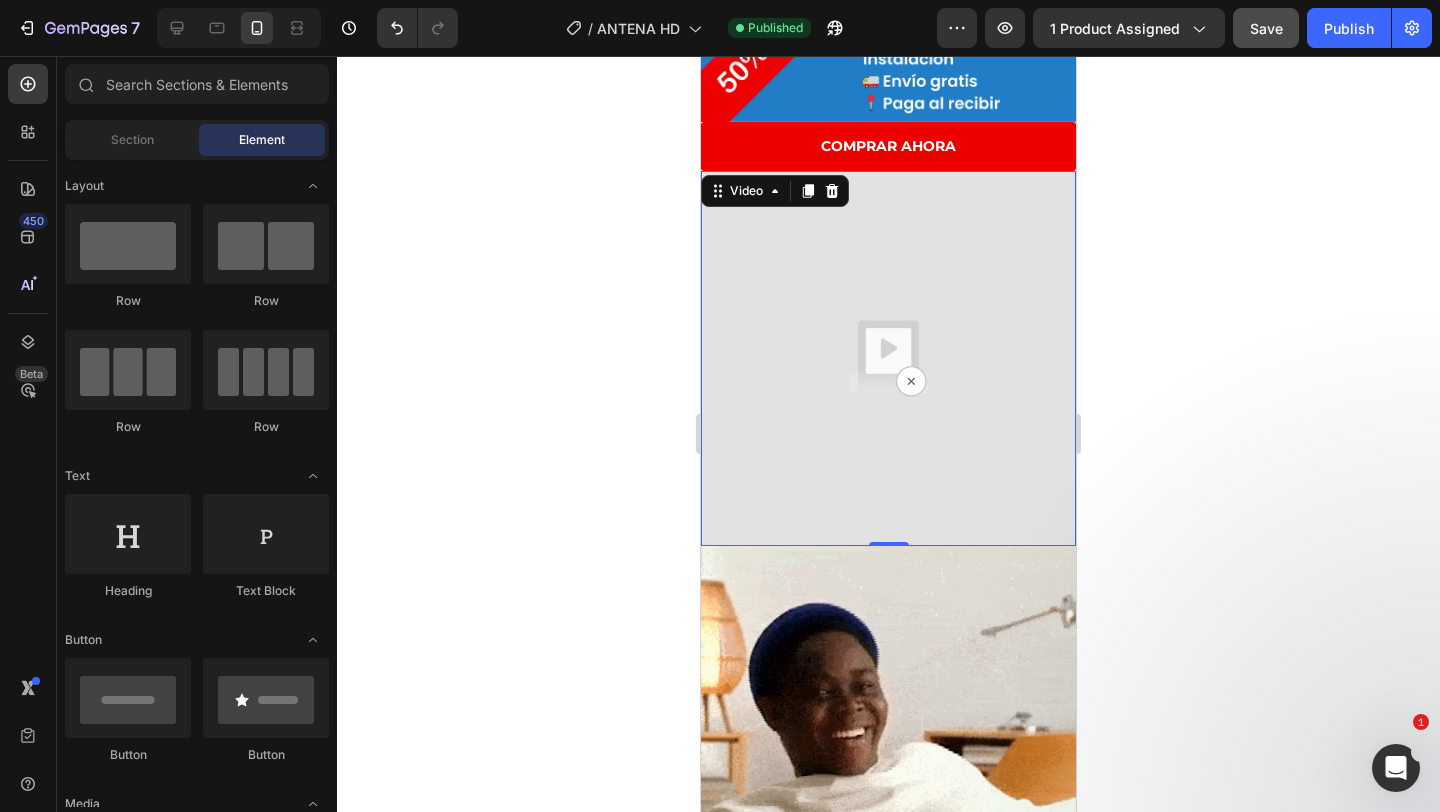 click at bounding box center (888, 358) 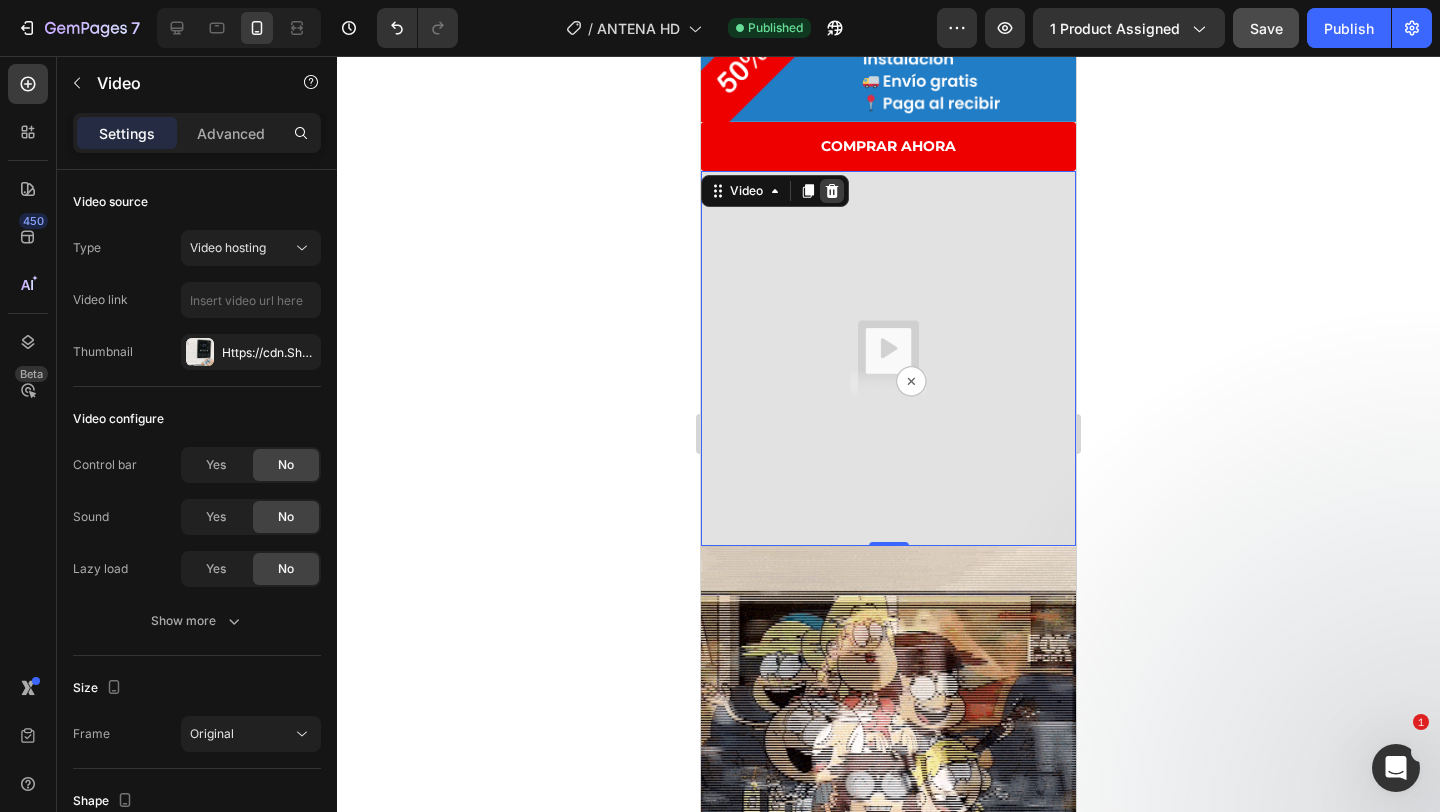 click 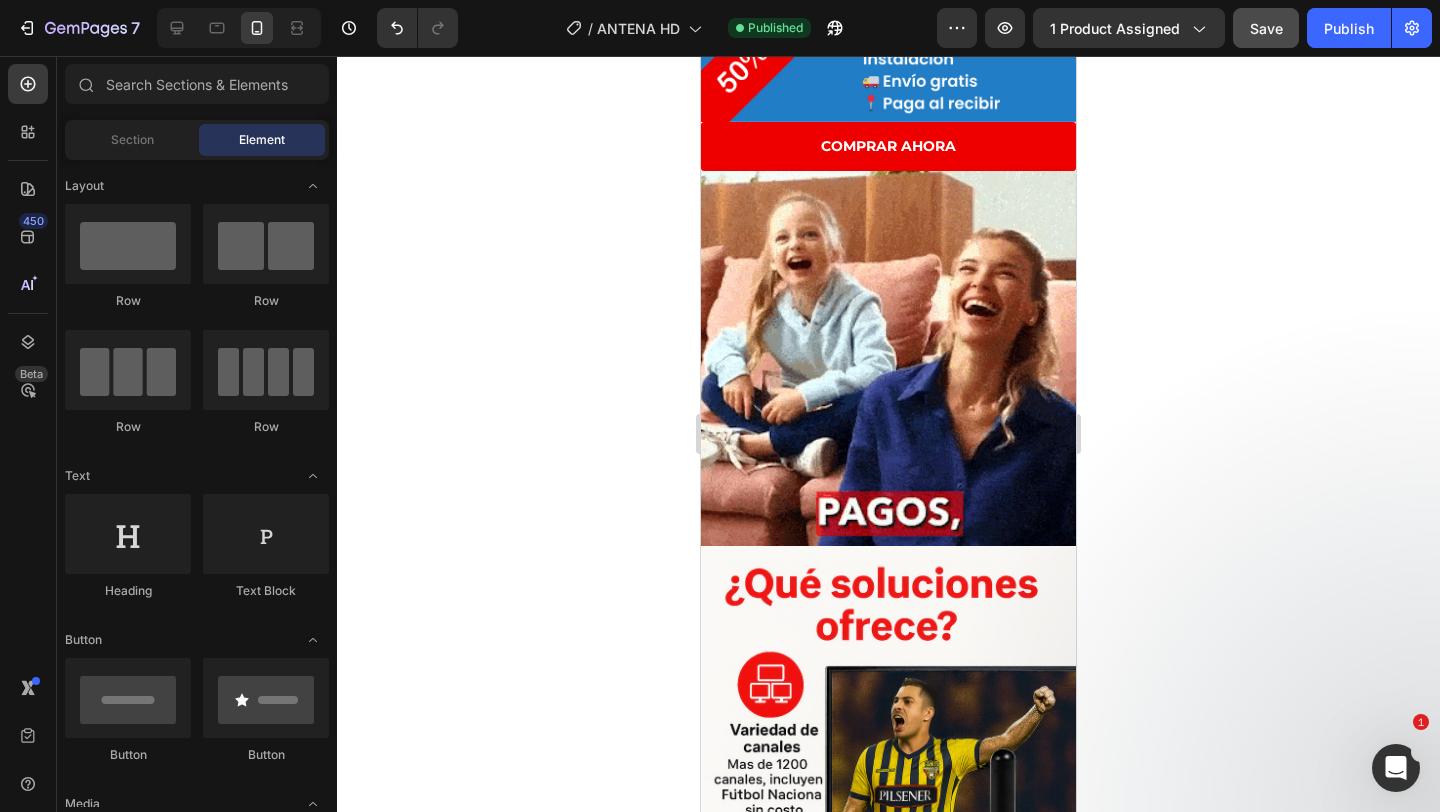 click 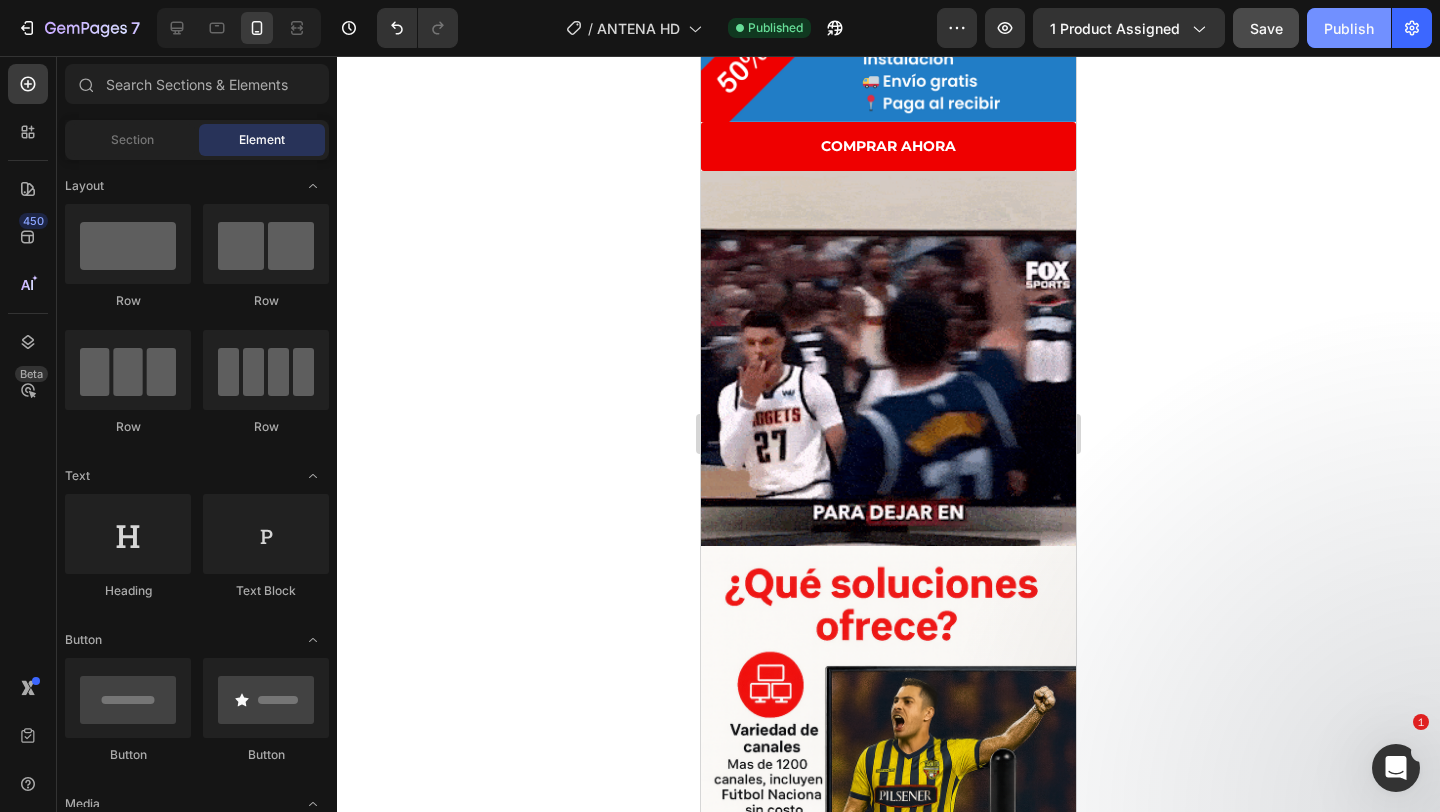 click on "Publish" at bounding box center [1349, 28] 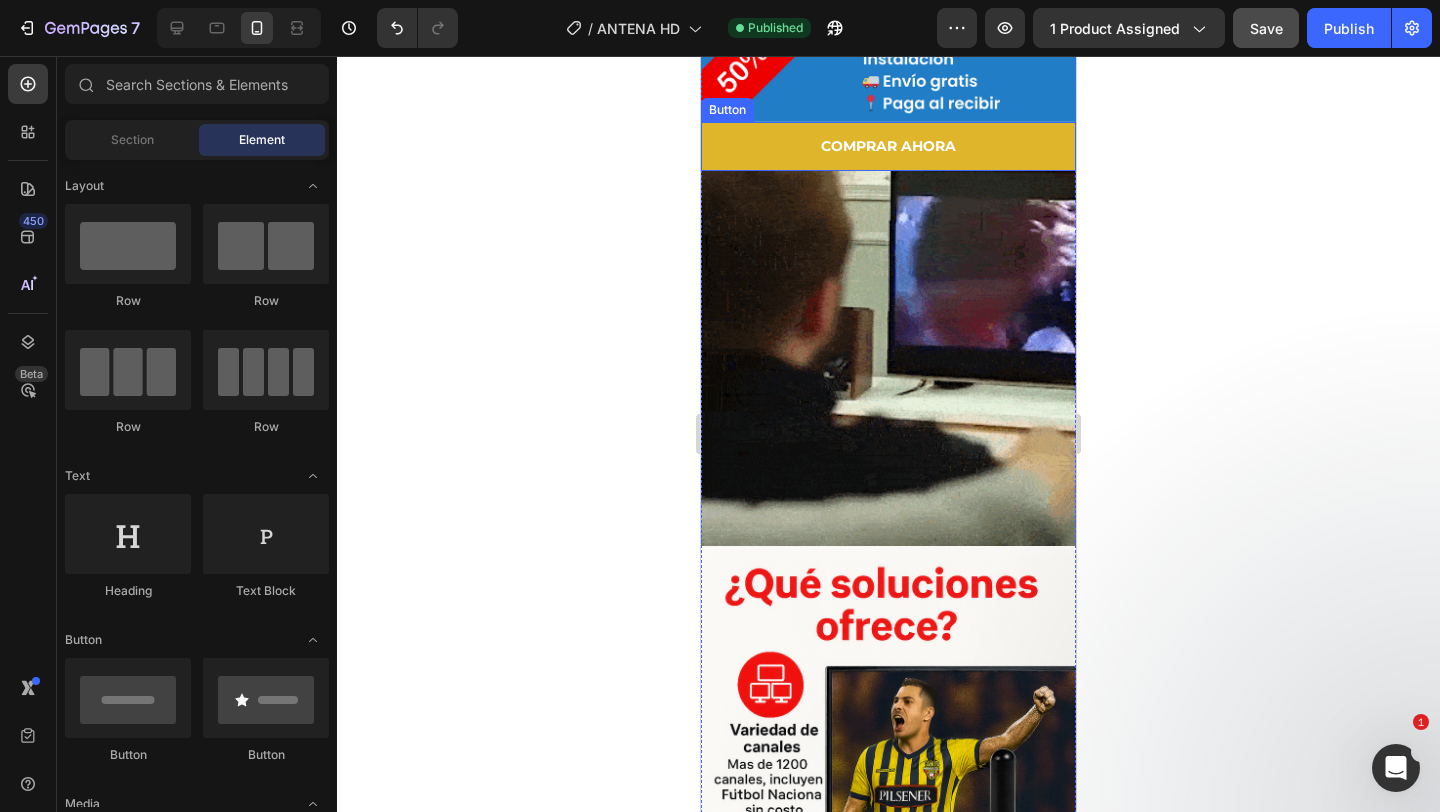 click on "COMPRAR AHORA" at bounding box center (888, 146) 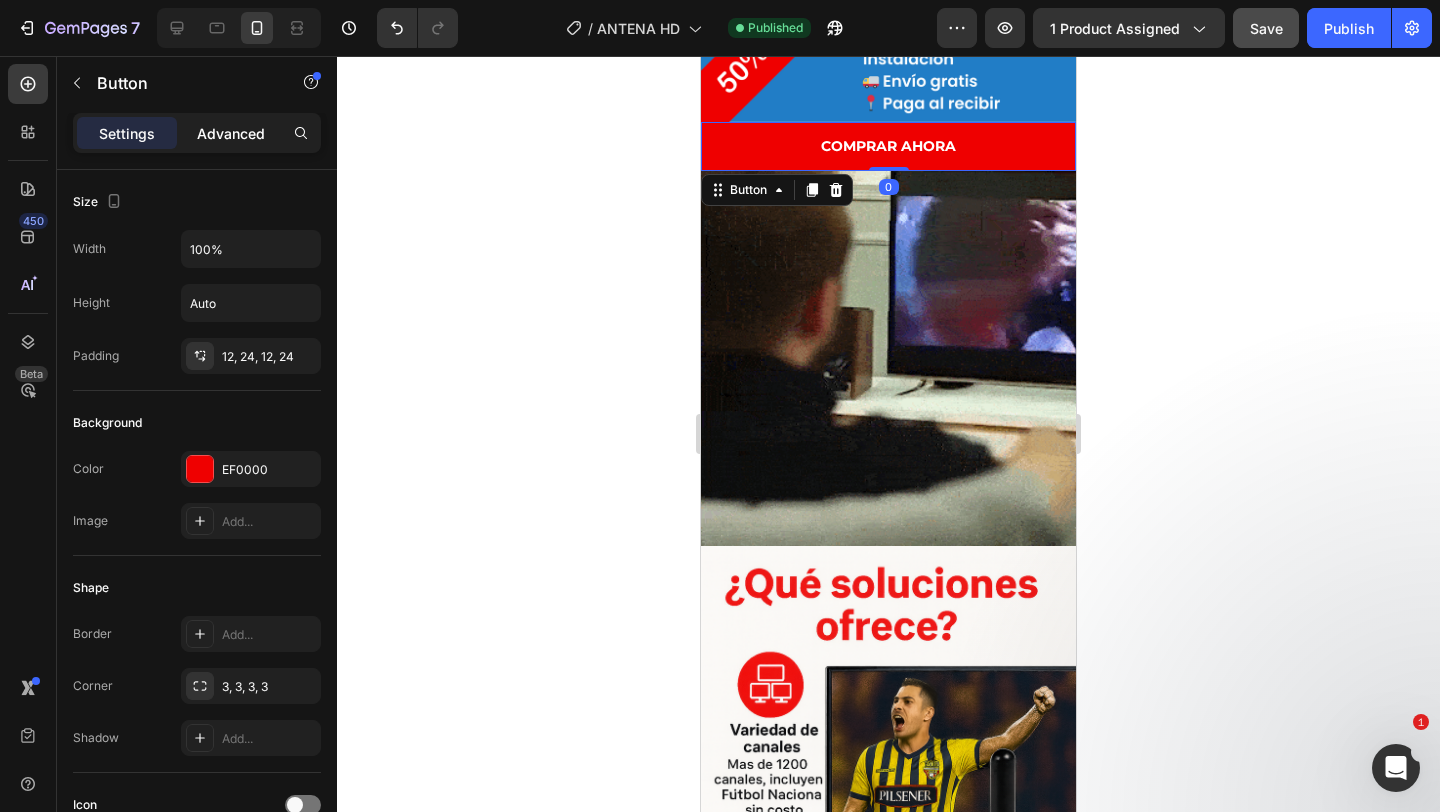 click on "Advanced" 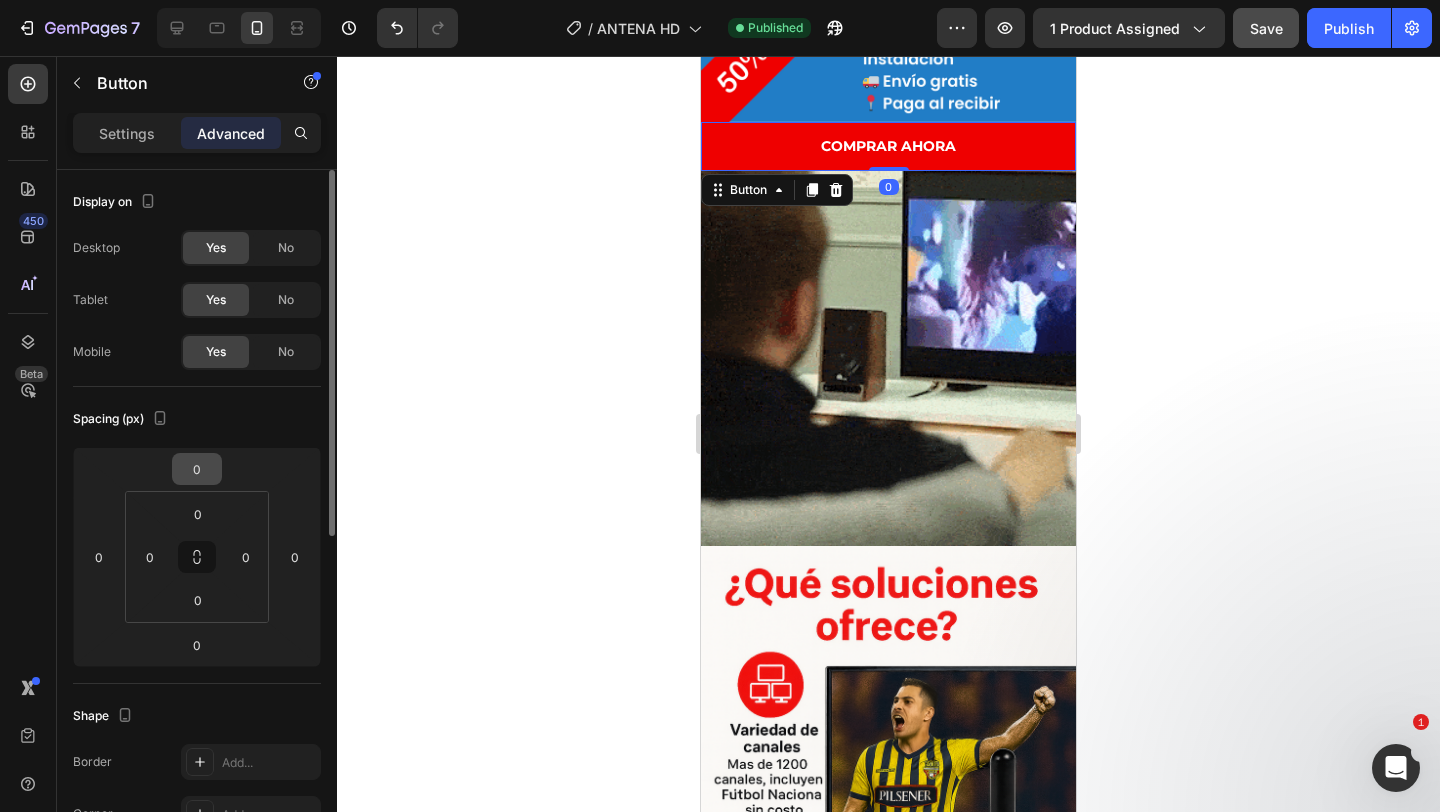 click on "0" at bounding box center [197, 469] 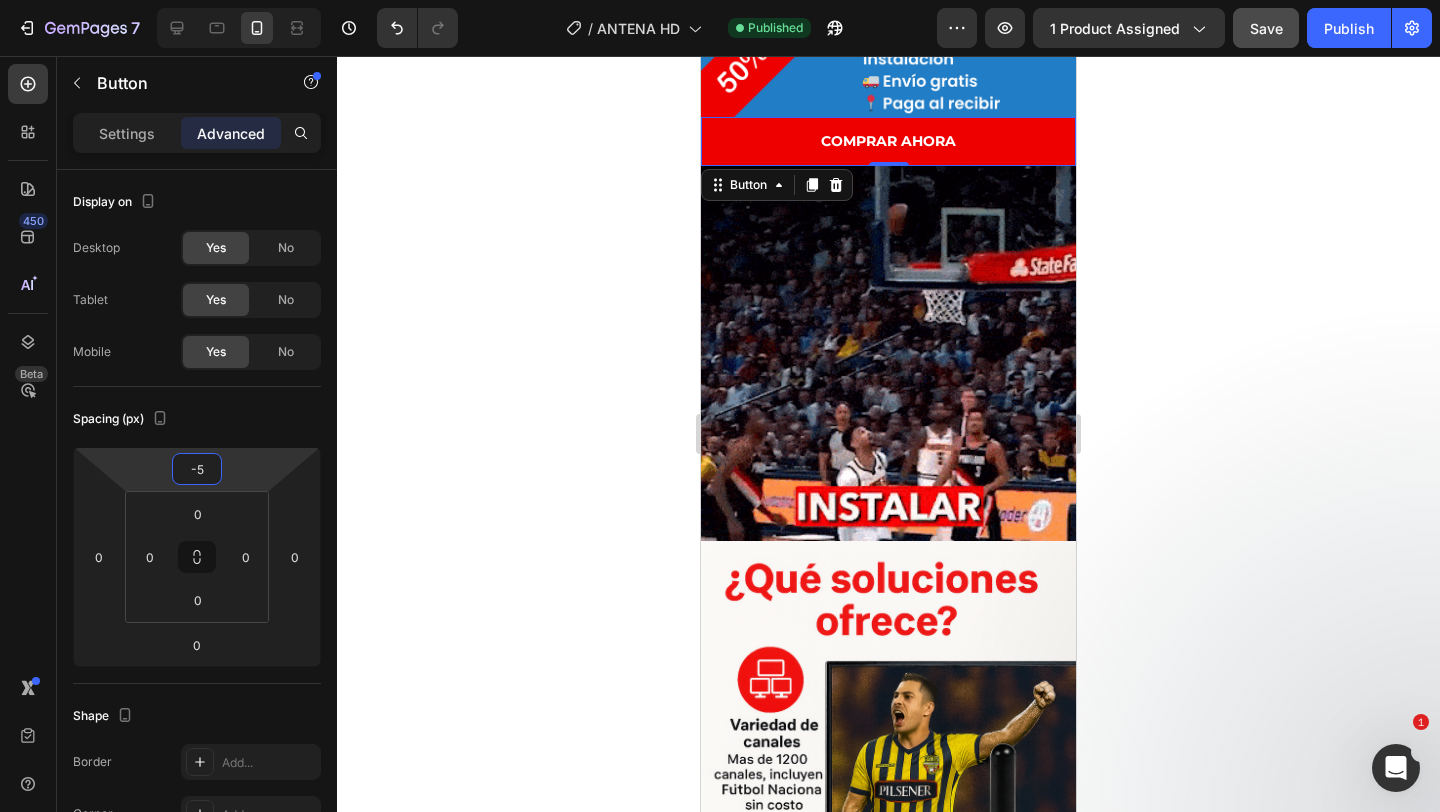 type on "-5" 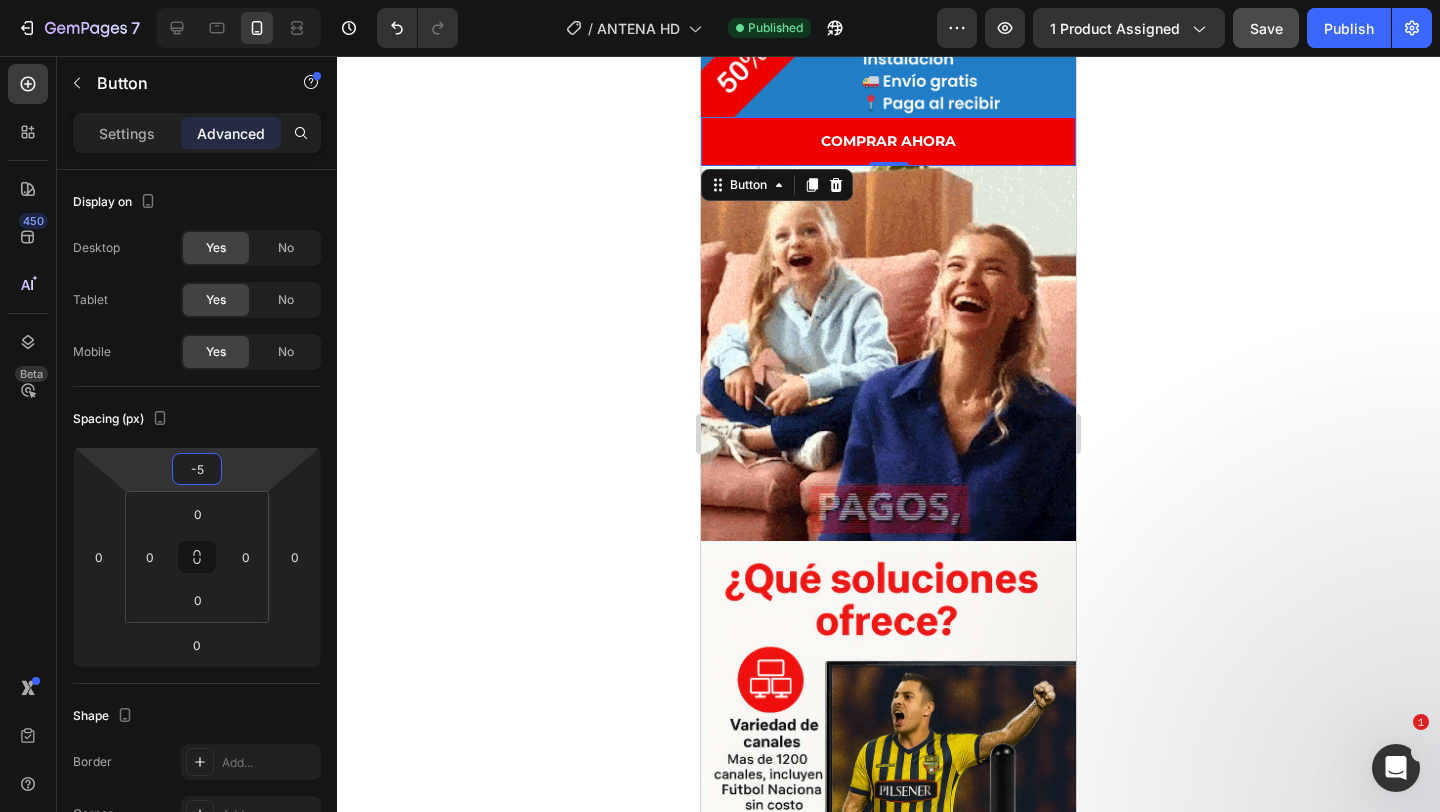 click 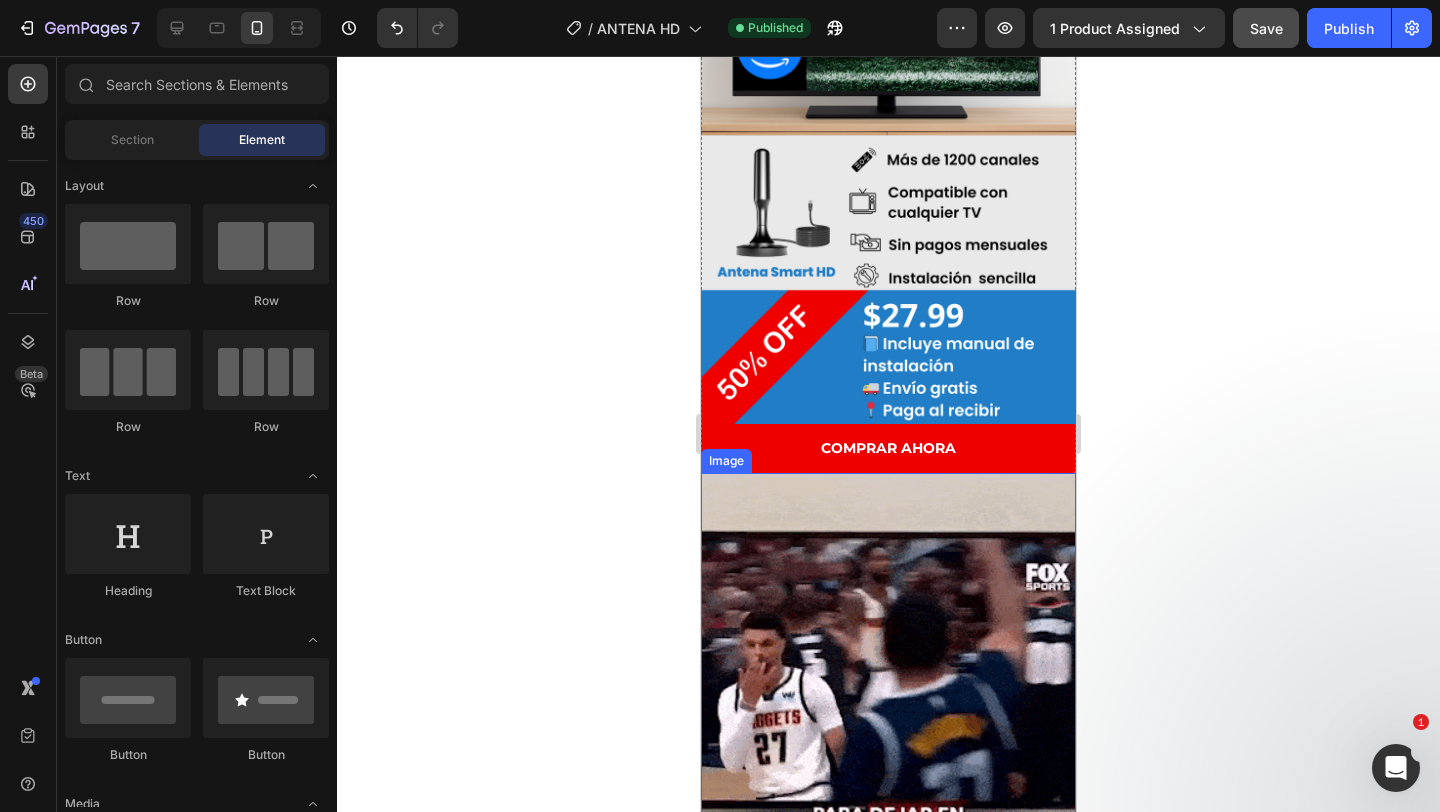 scroll, scrollTop: 303, scrollLeft: 0, axis: vertical 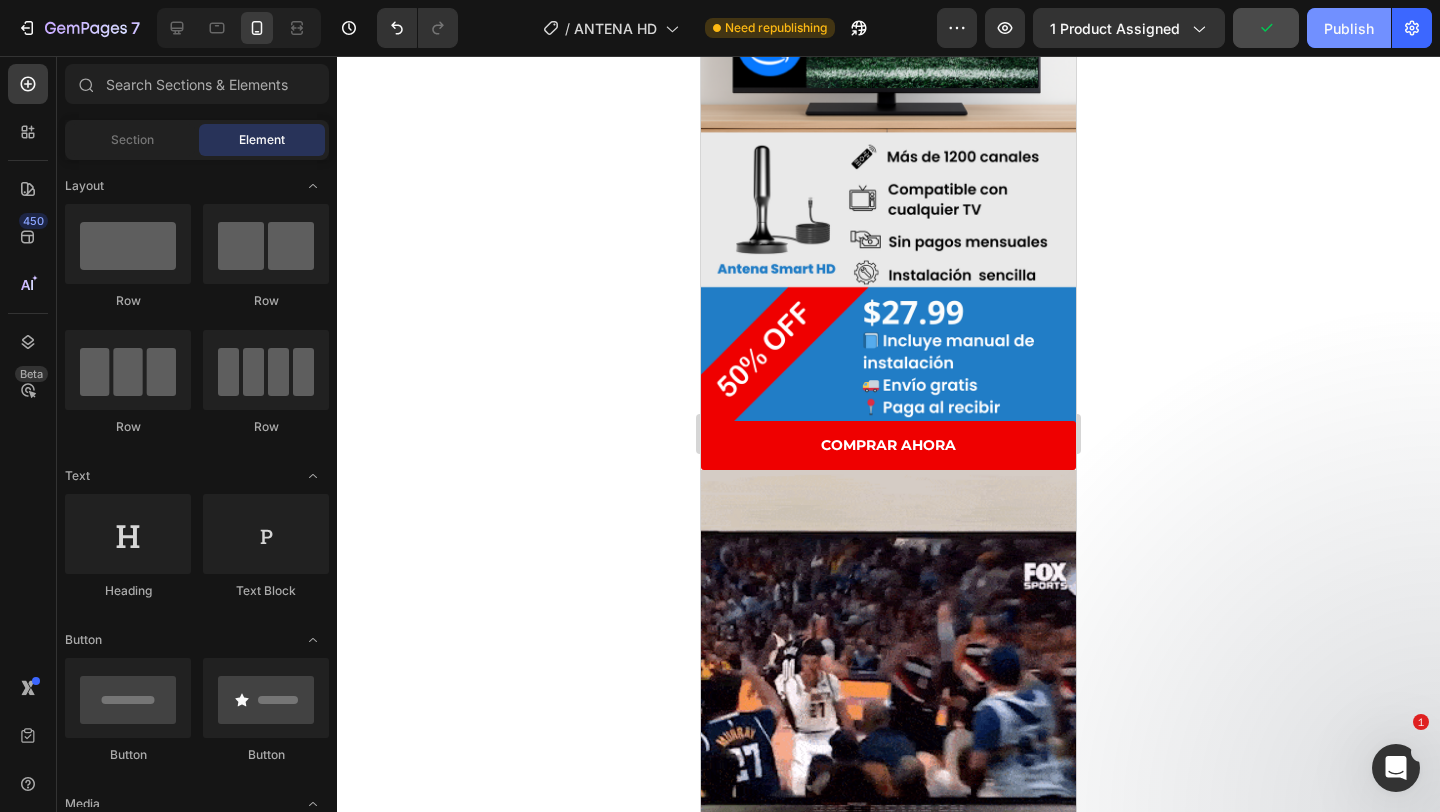 click on "Publish" at bounding box center [1349, 28] 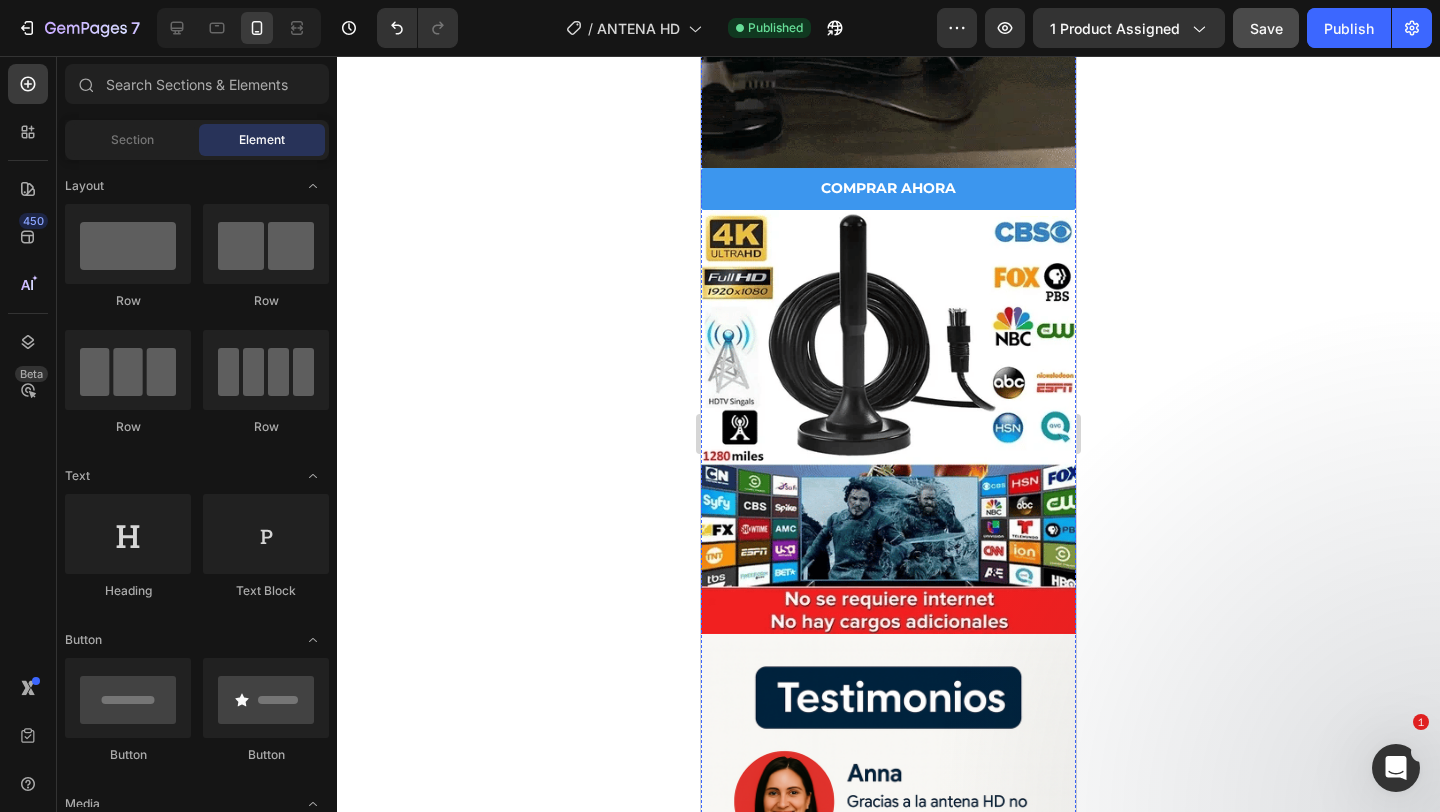 scroll, scrollTop: 2568, scrollLeft: 0, axis: vertical 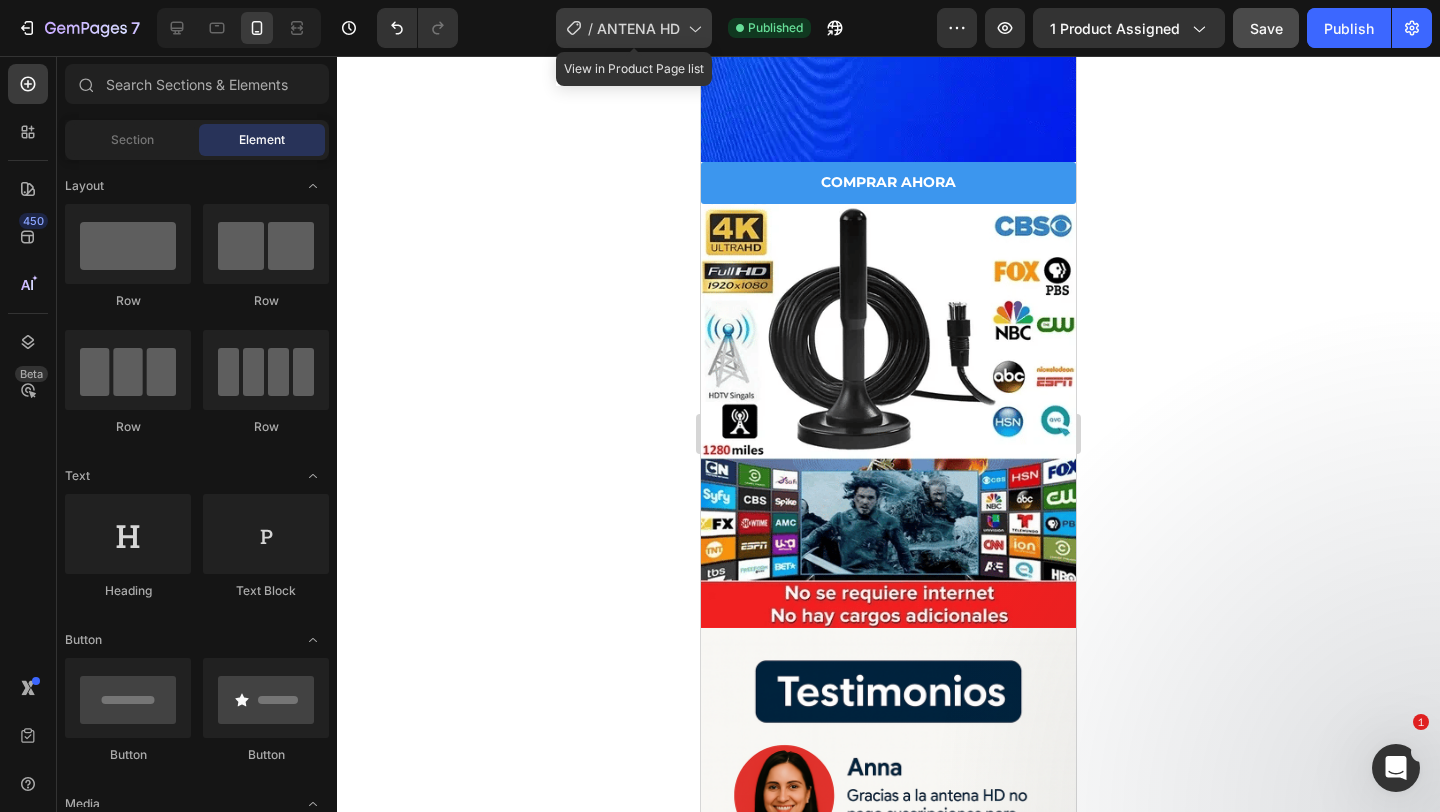 click on "ANTENA HD" at bounding box center (638, 28) 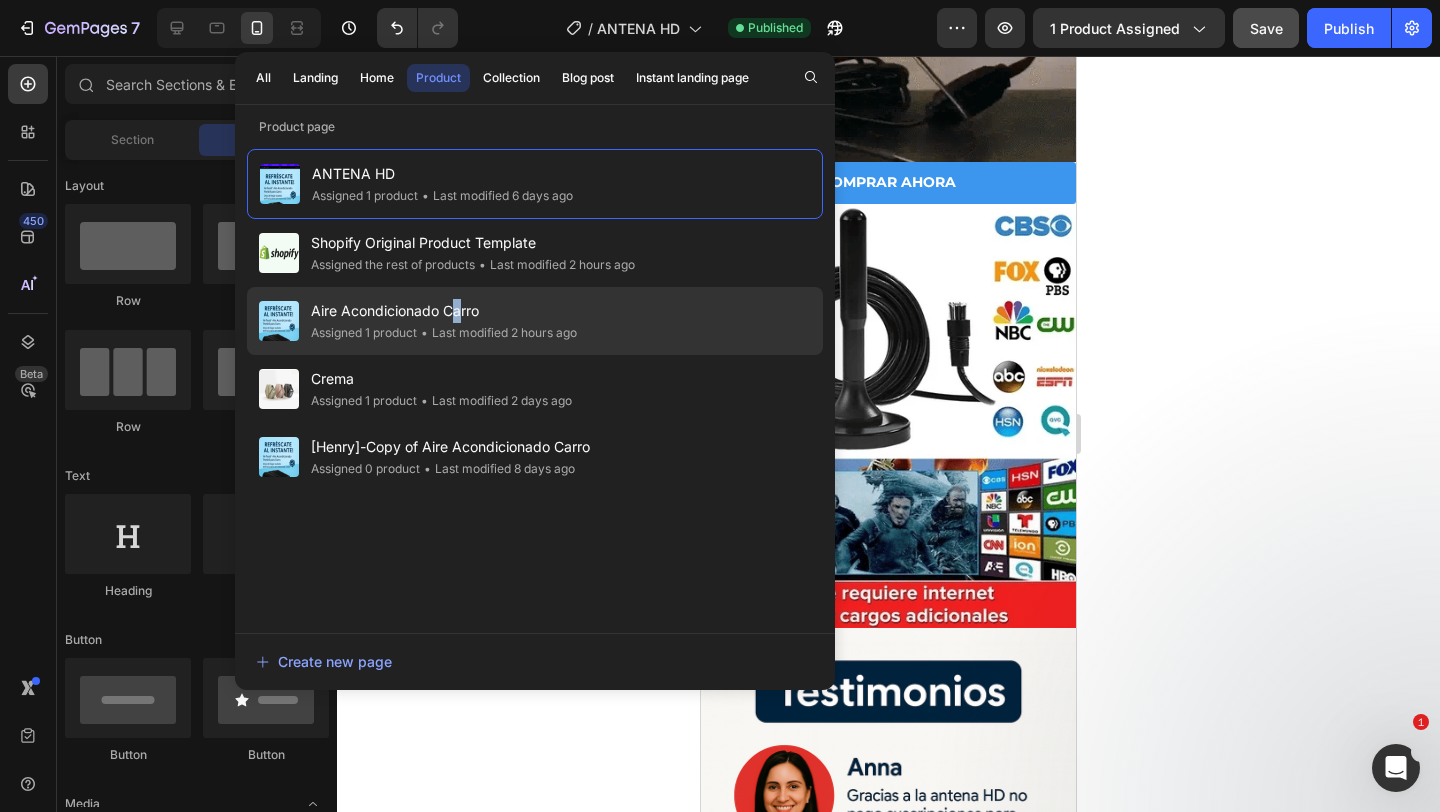 click on "Aire Acondicionado Carro" at bounding box center (444, 311) 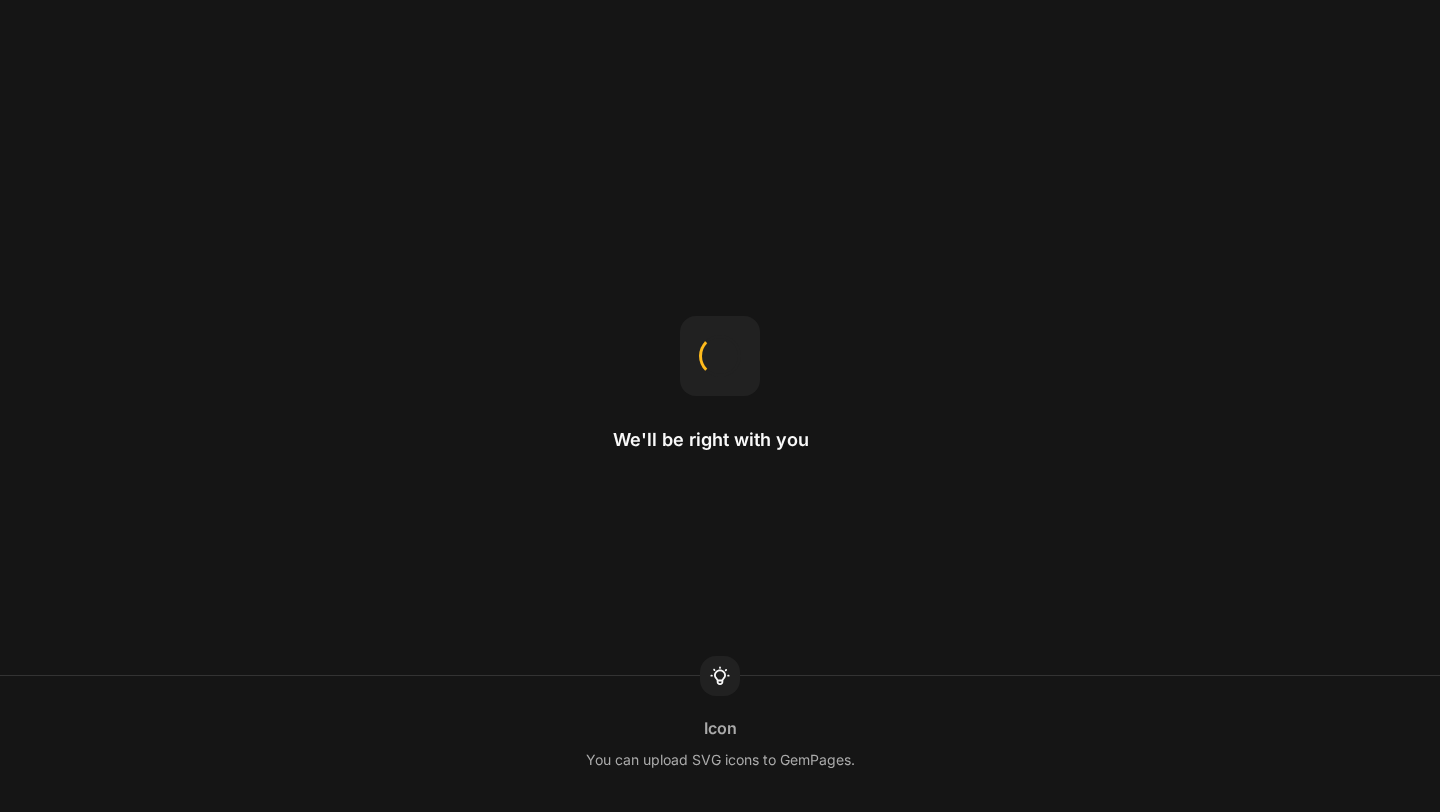 scroll, scrollTop: 0, scrollLeft: 0, axis: both 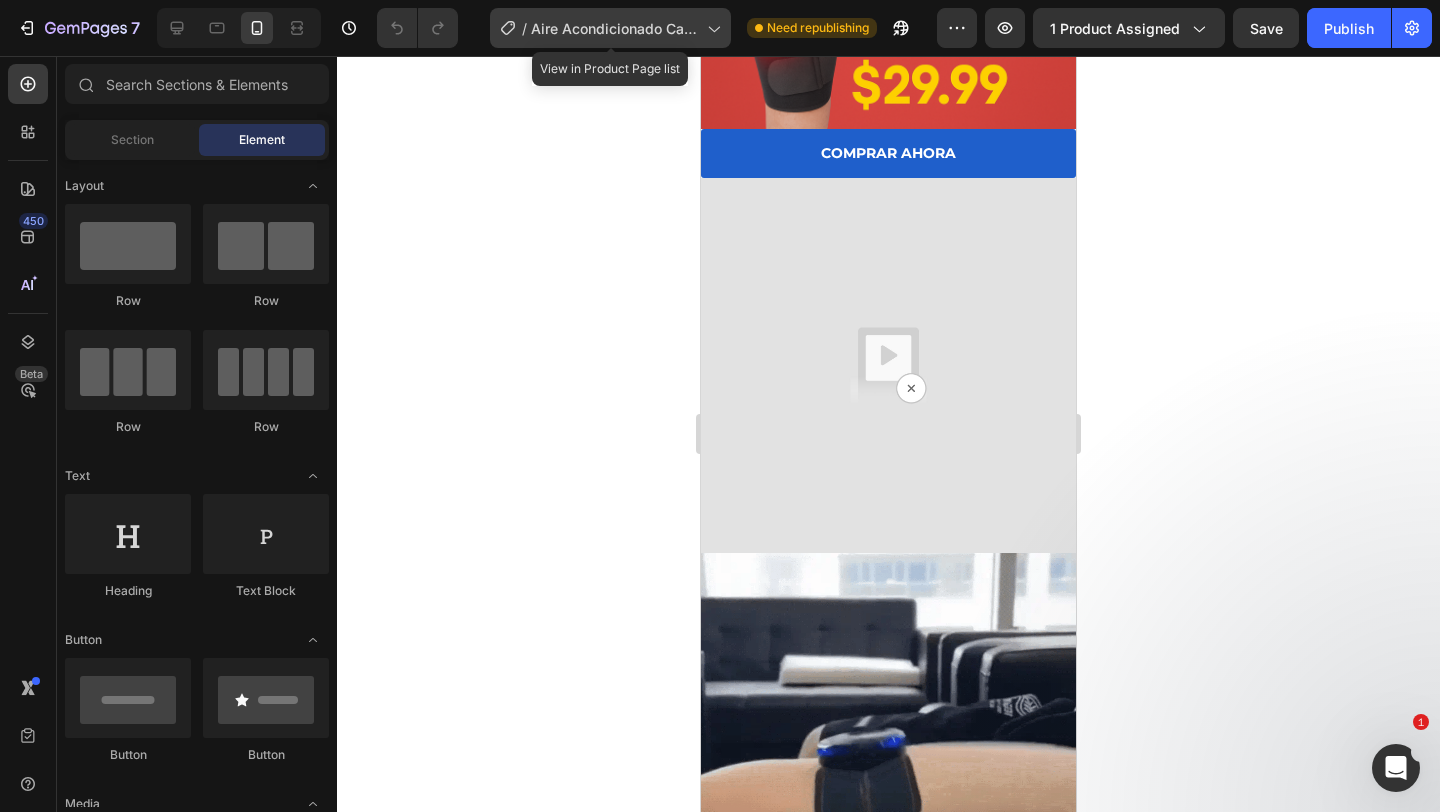 click on "Aire Acondicionado Carro" at bounding box center (615, 28) 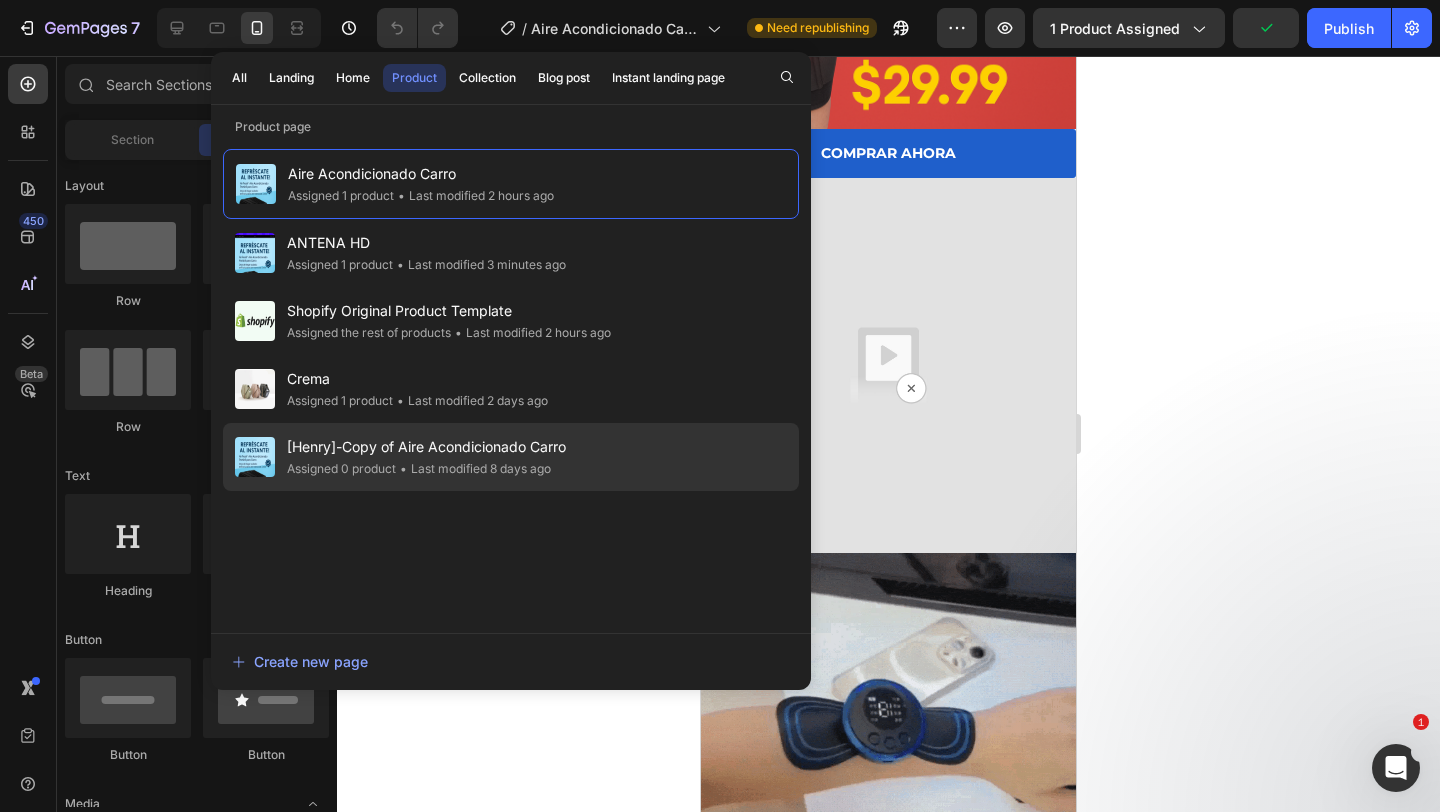 click on "[Henry]-Copy of Aire Acondicionado Carro" at bounding box center [426, 447] 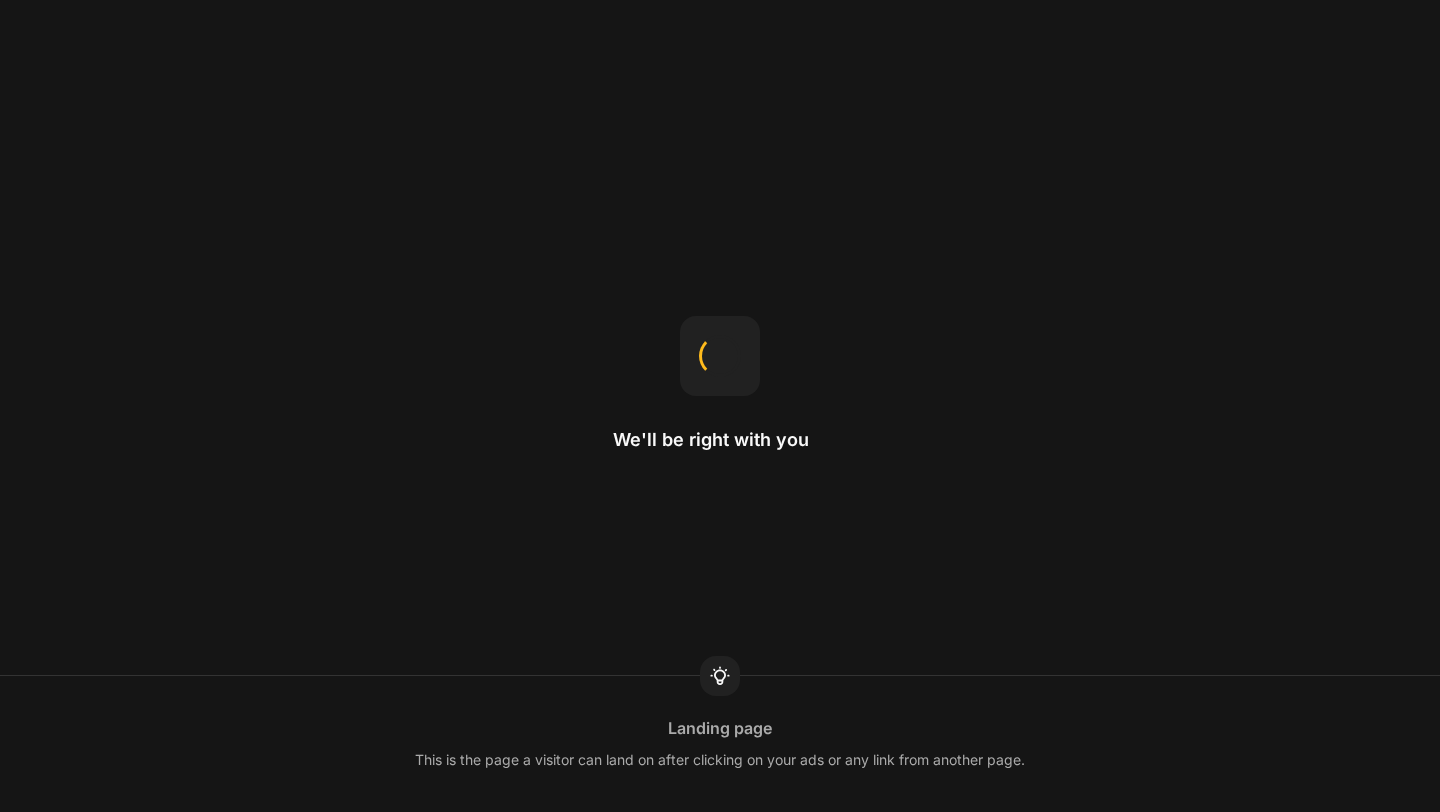 scroll, scrollTop: 0, scrollLeft: 0, axis: both 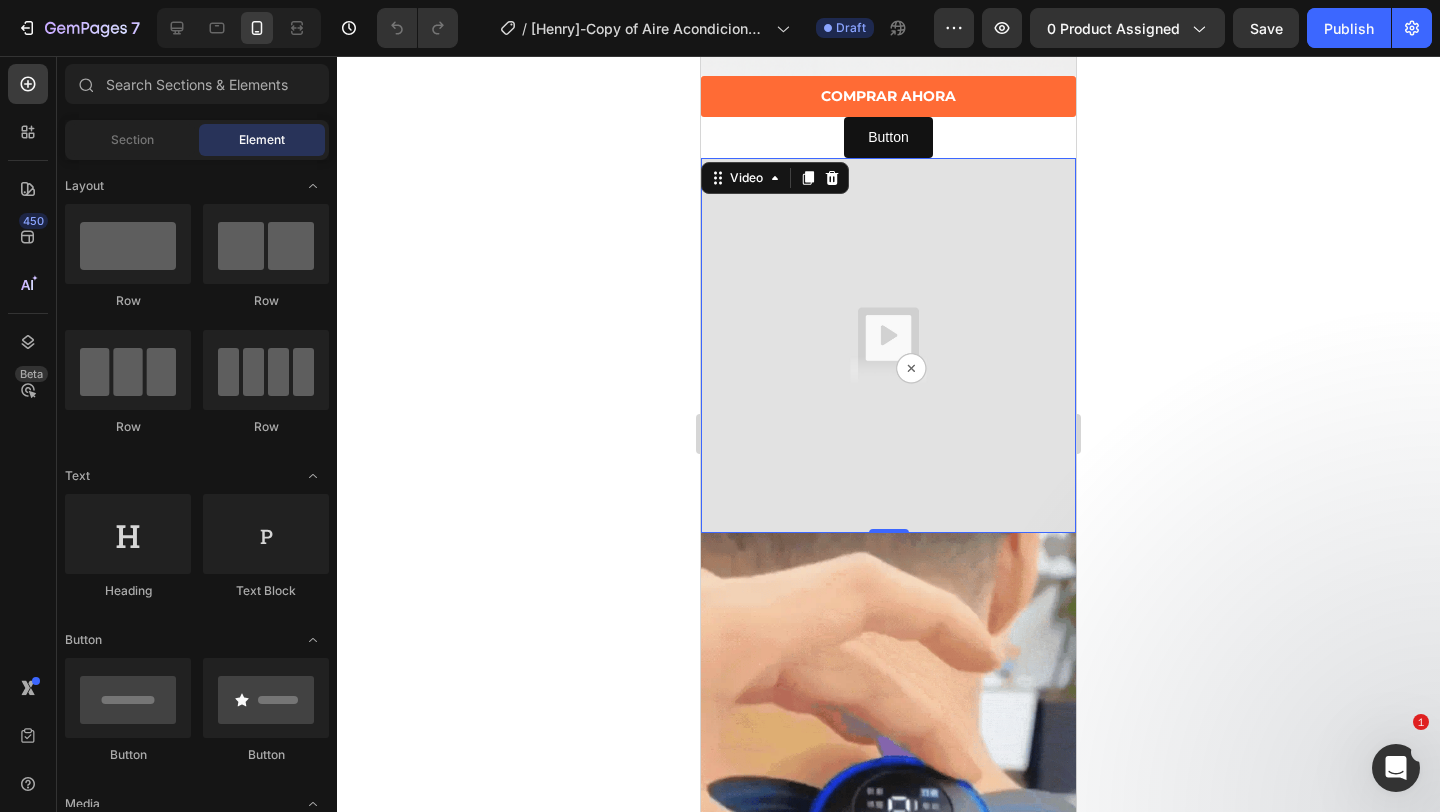 click at bounding box center [888, 345] 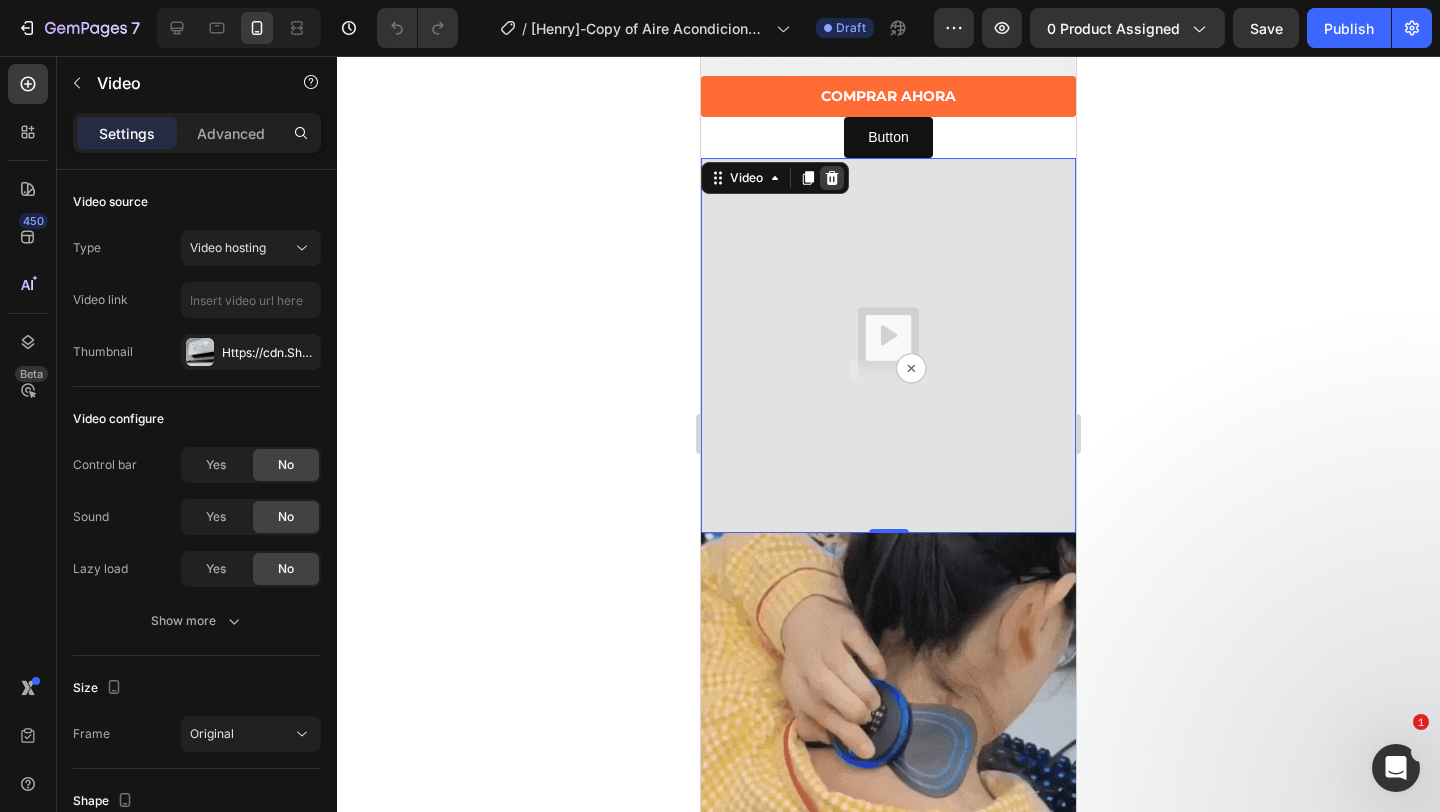 click 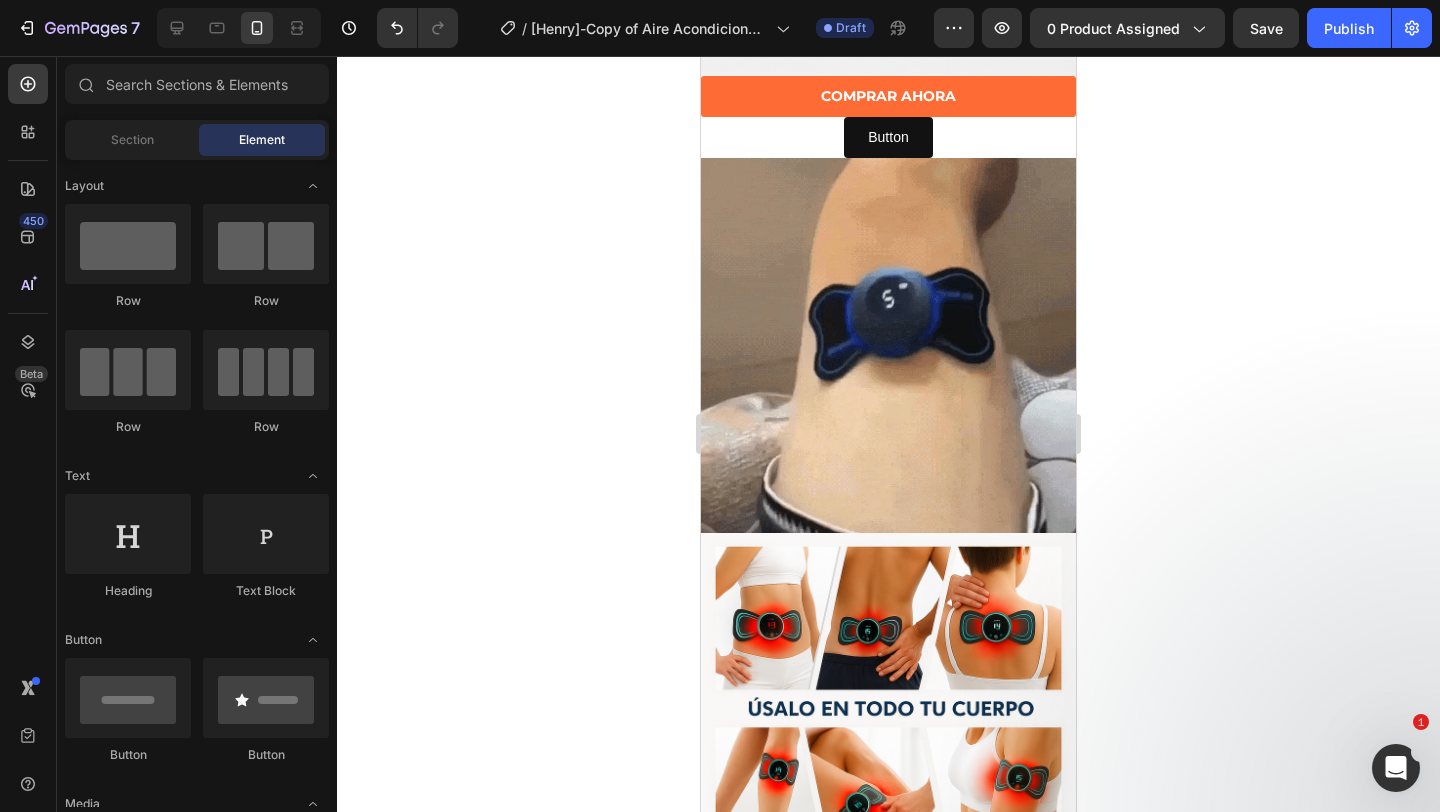 click 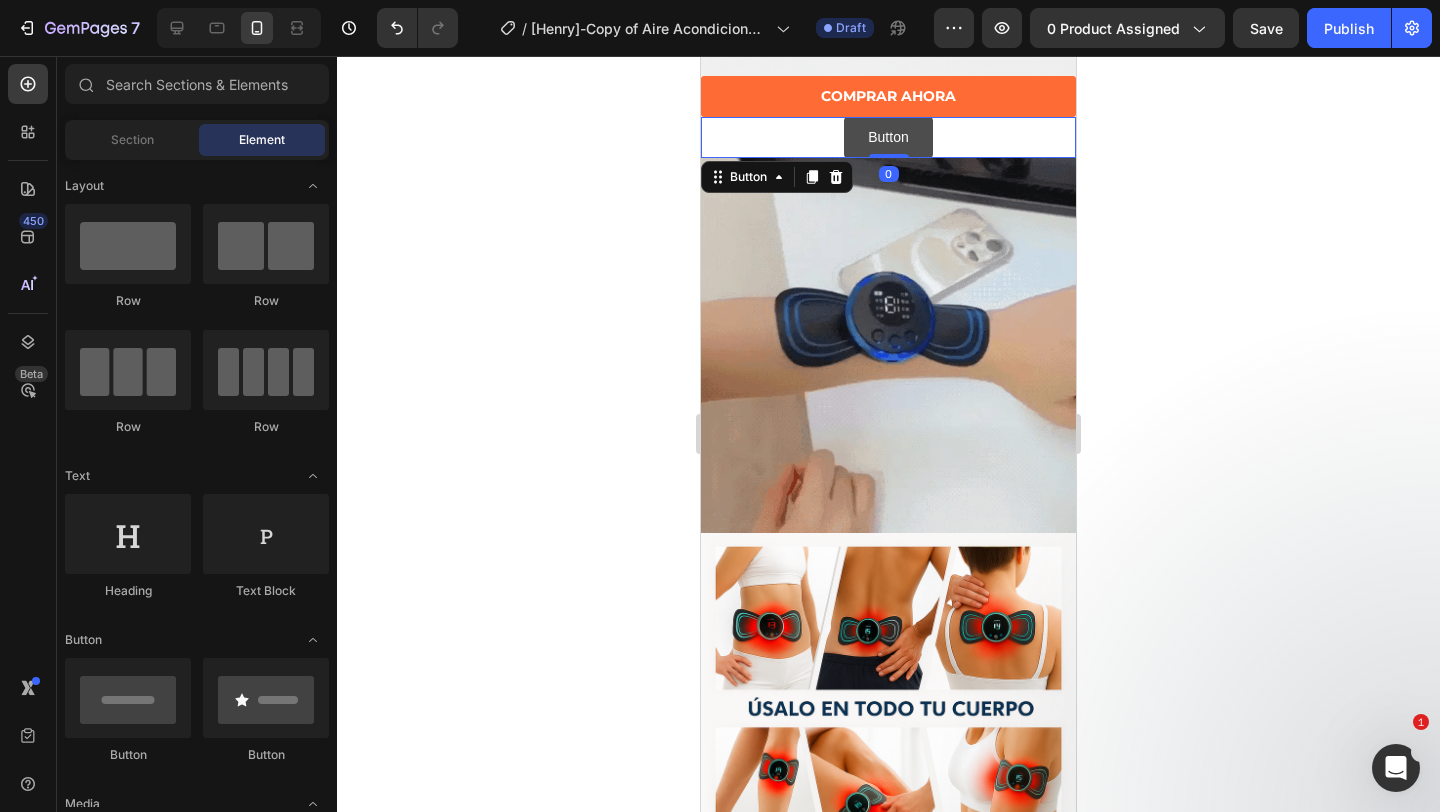 click on "Button" at bounding box center [888, 137] 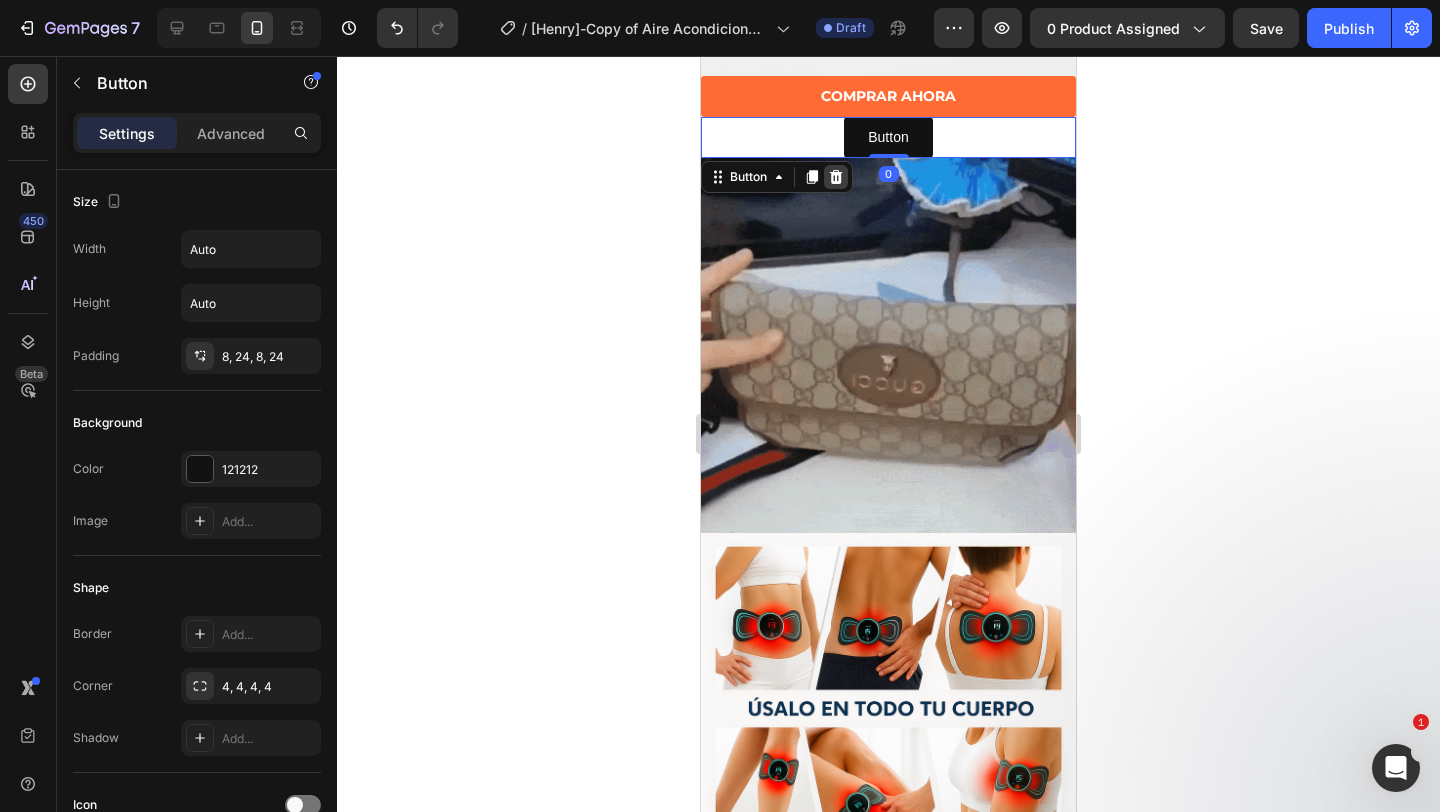 click at bounding box center (836, 177) 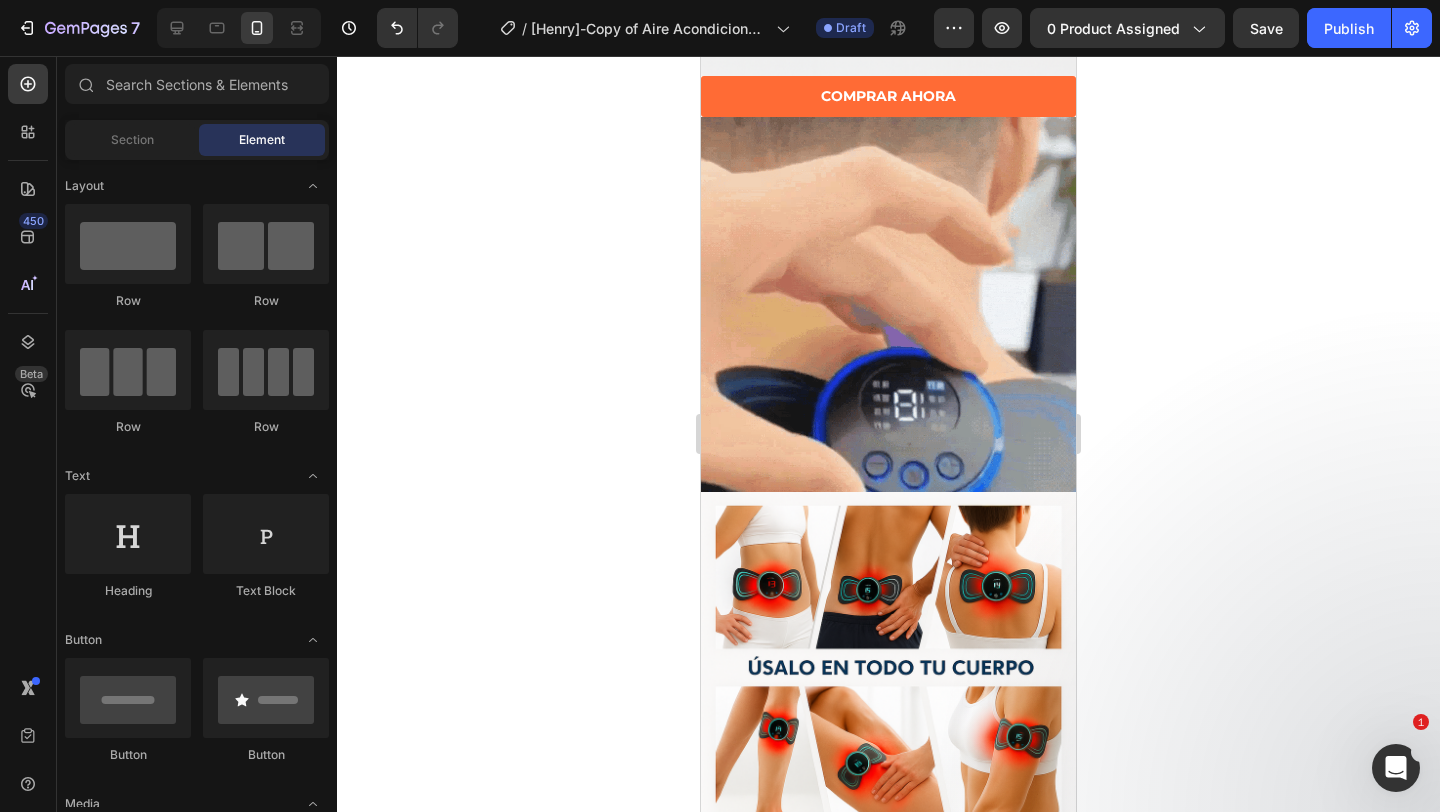 click 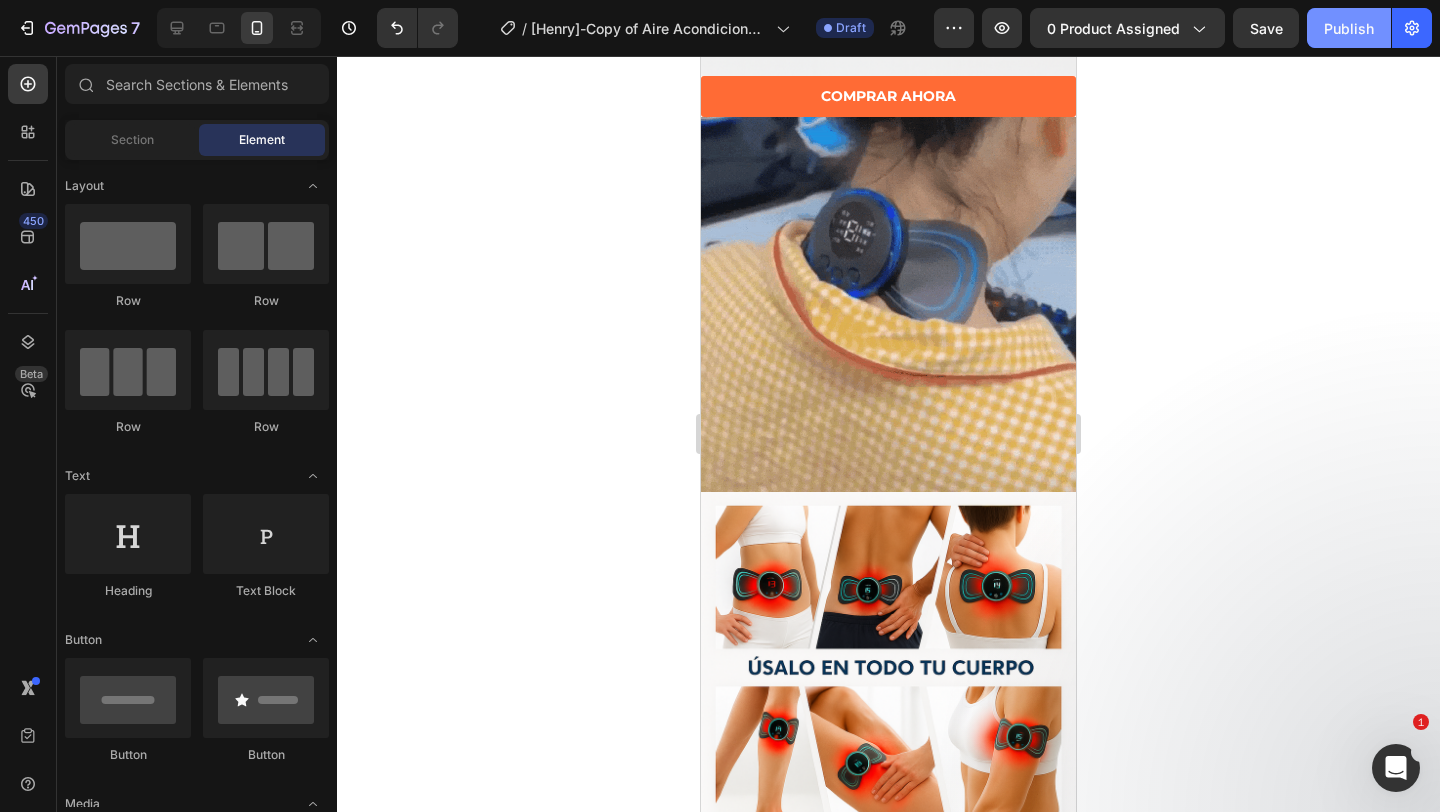 click on "Publish" at bounding box center [1349, 28] 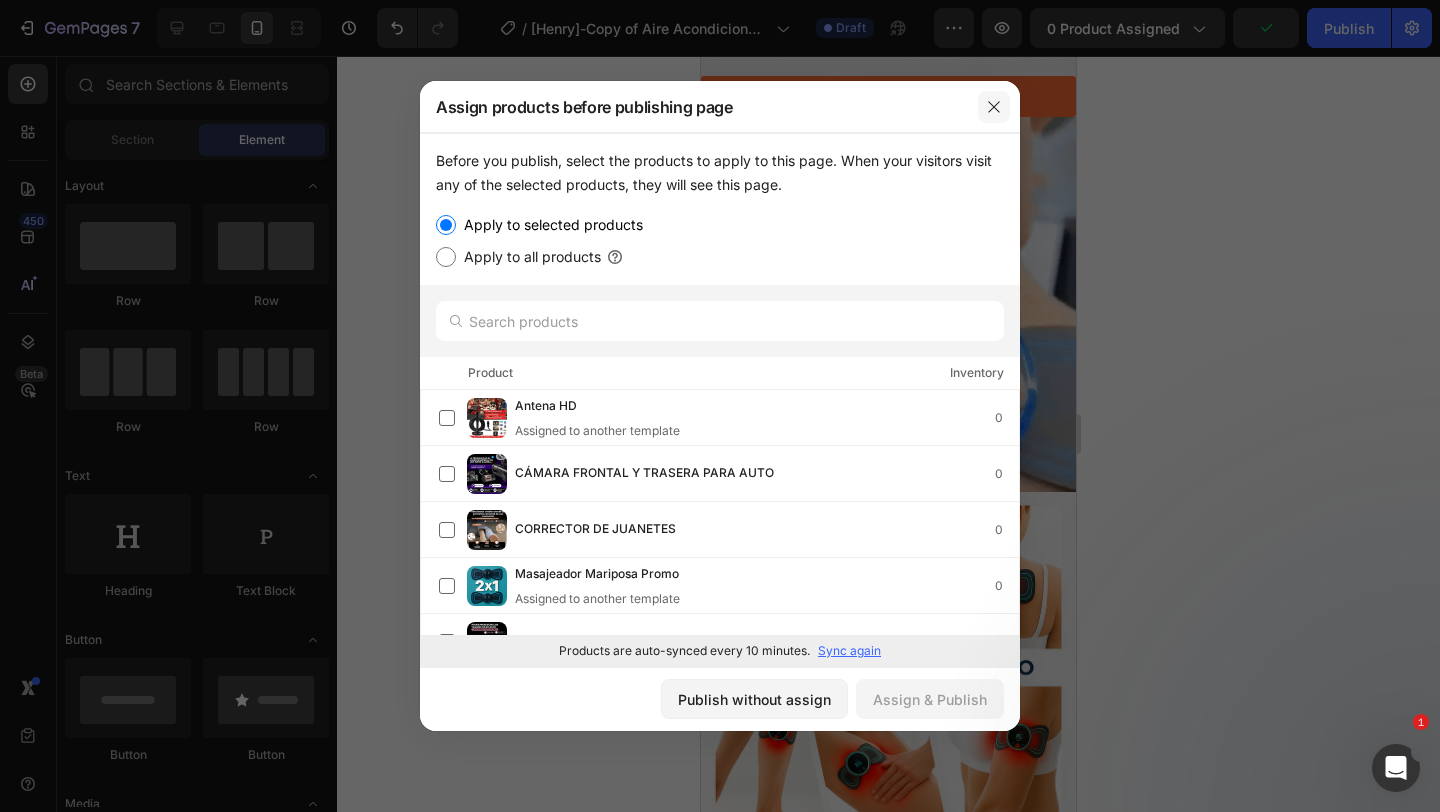 click at bounding box center [994, 107] 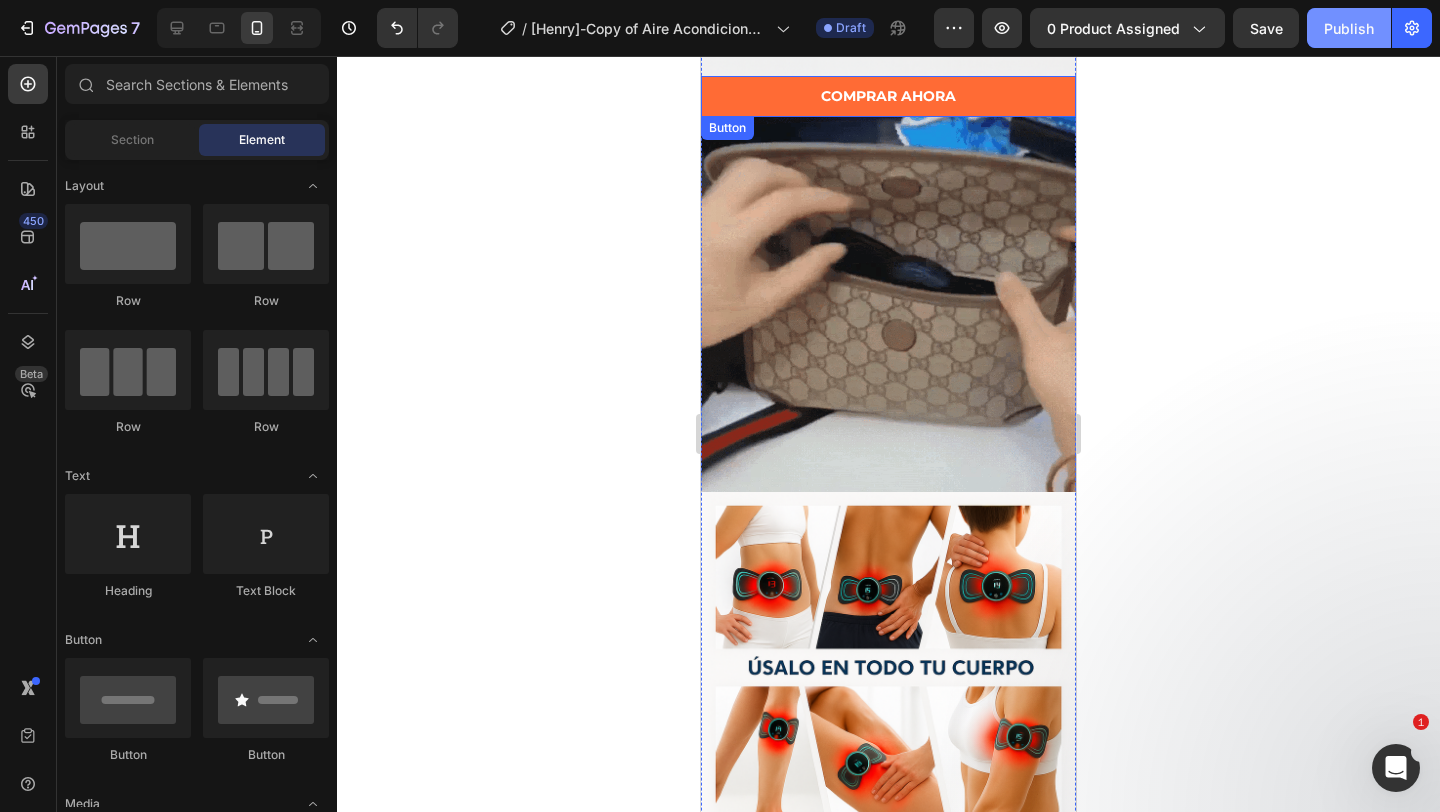 click on "Publish" at bounding box center [1349, 28] 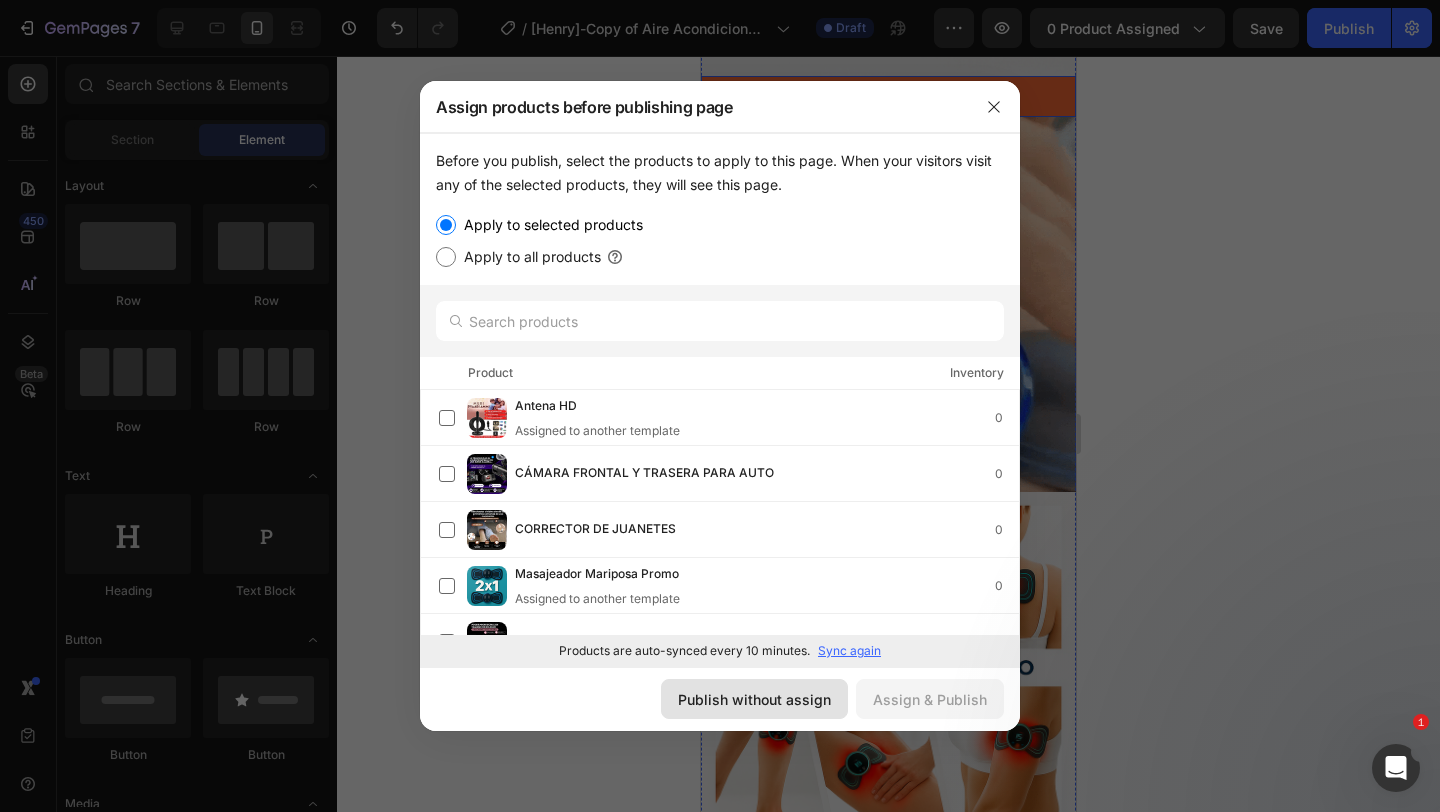 click on "Publish without assign" at bounding box center [754, 699] 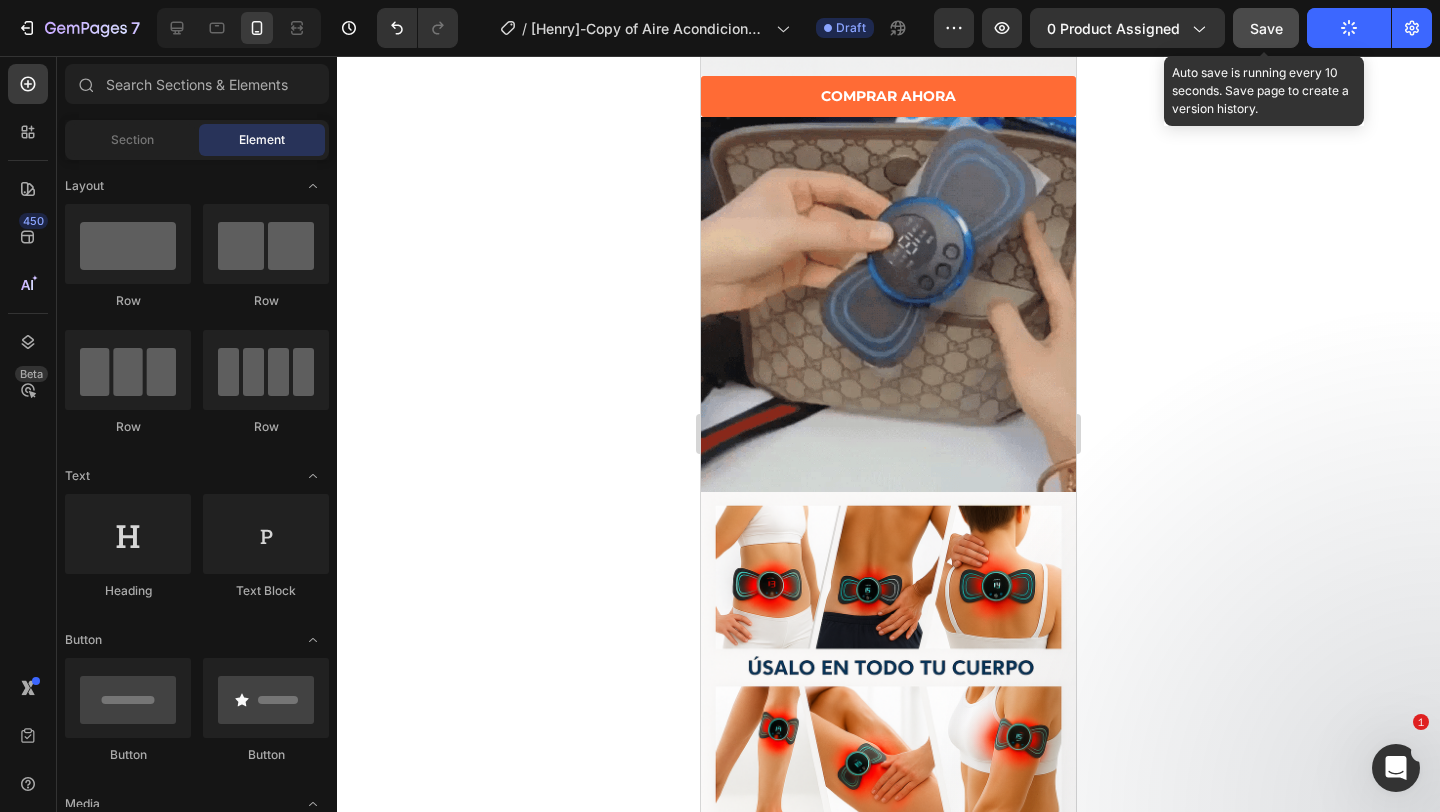 click on "Save" 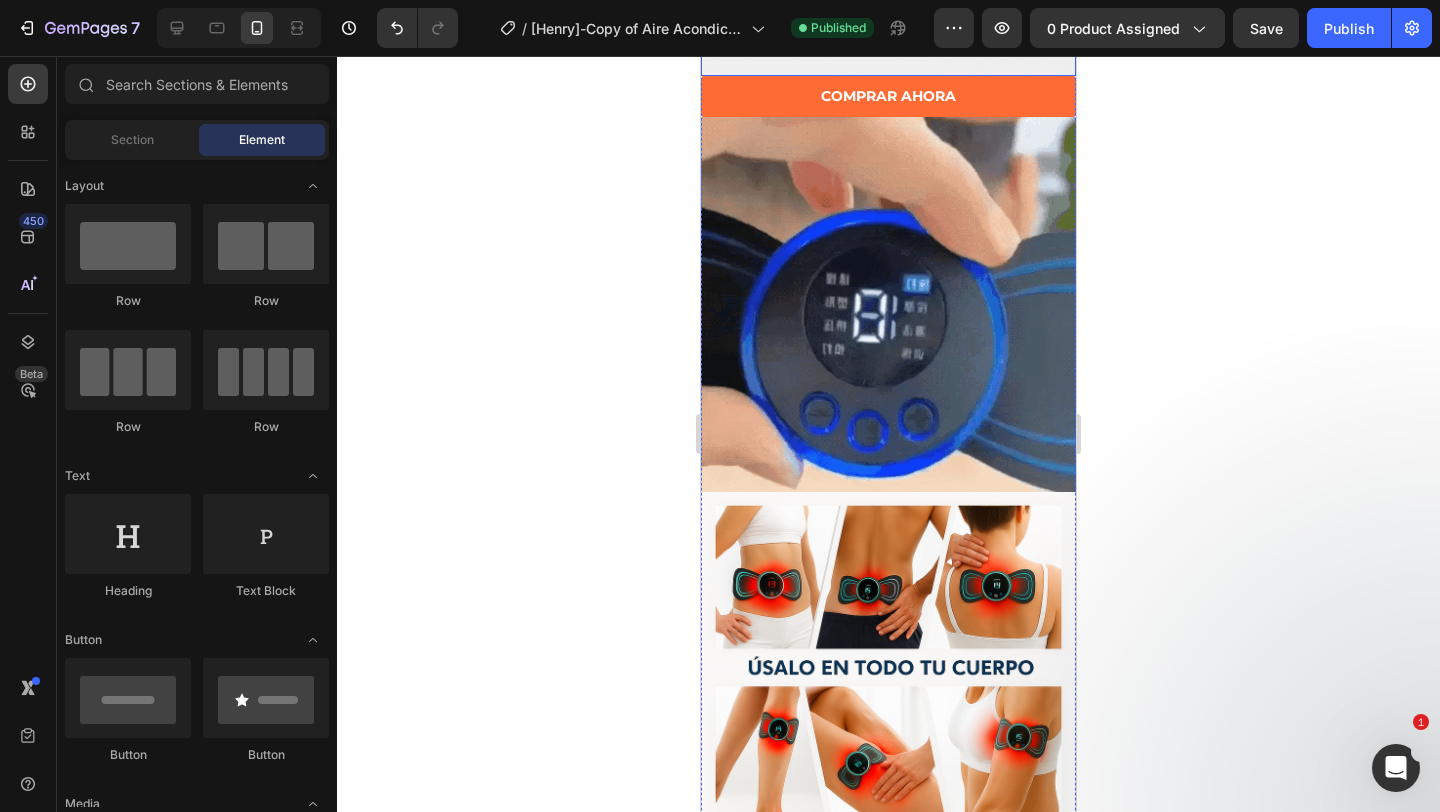click on "7  Version history  /  [Henry]-Copy of Aire Acondicionado Carro Published Preview 0 product assigned  Save   Publish" 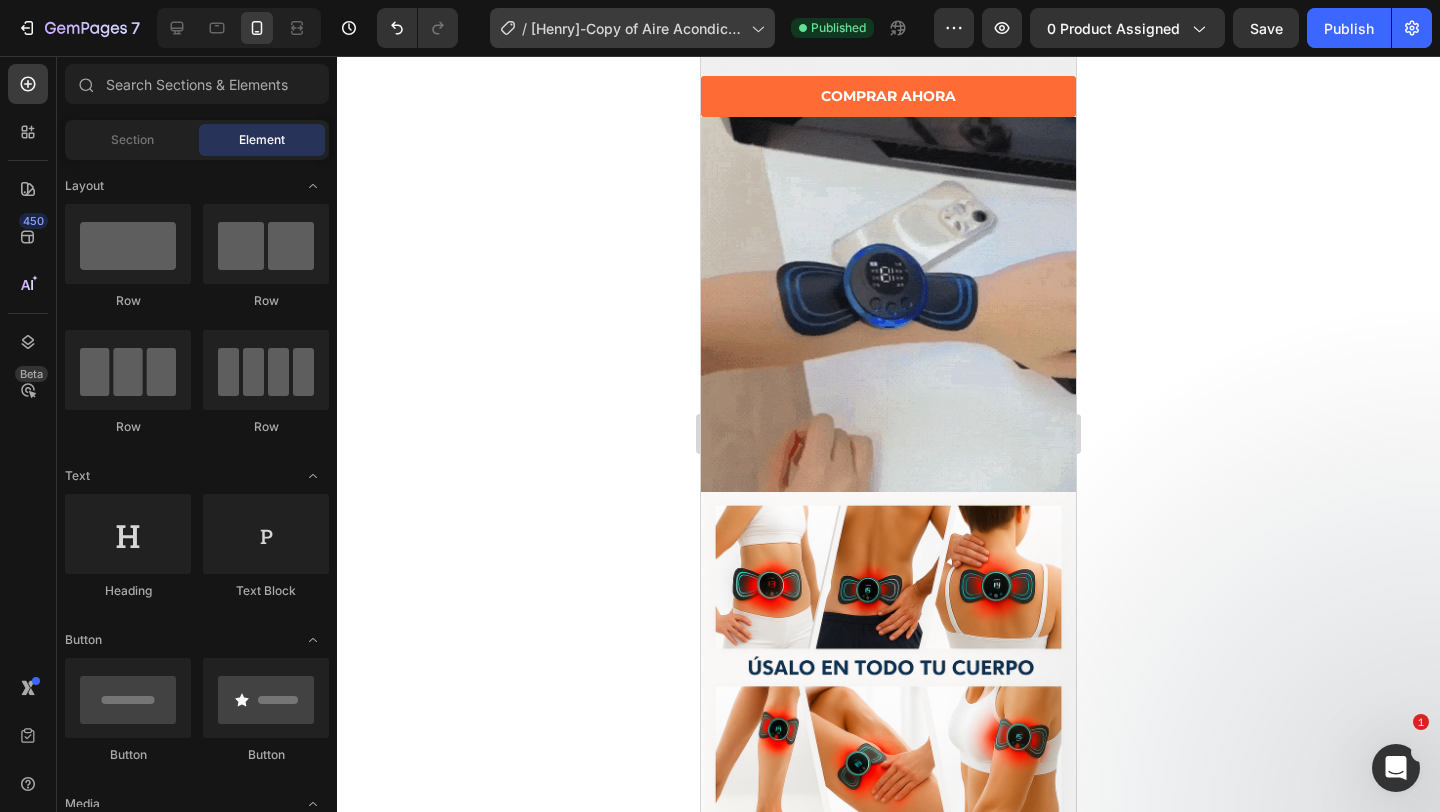 click on "[Henry]-Copy of Aire Acondicionado Carro" at bounding box center [637, 28] 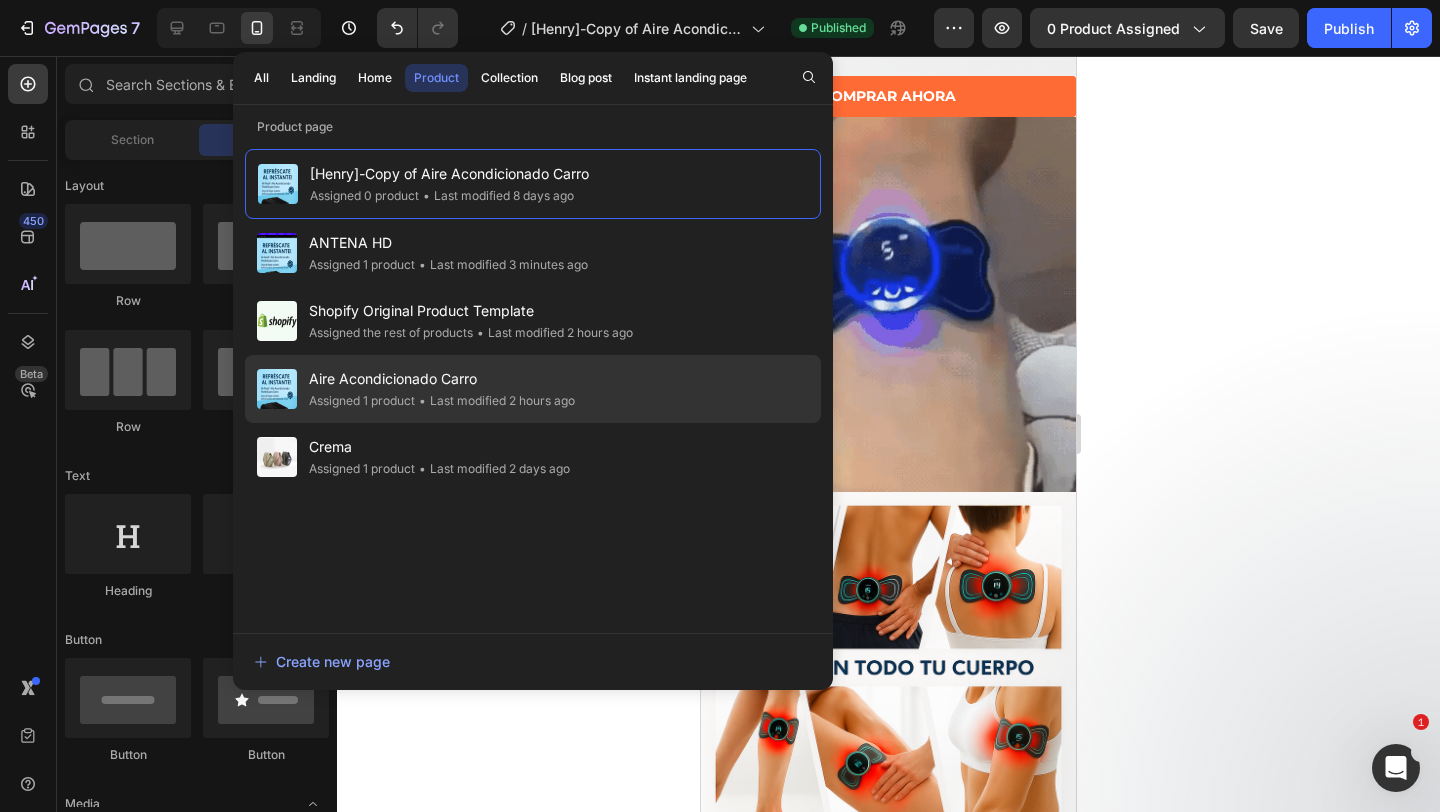click on "Aire Acondicionado Carro Assigned 1 product • Last modified 2 hours ago" 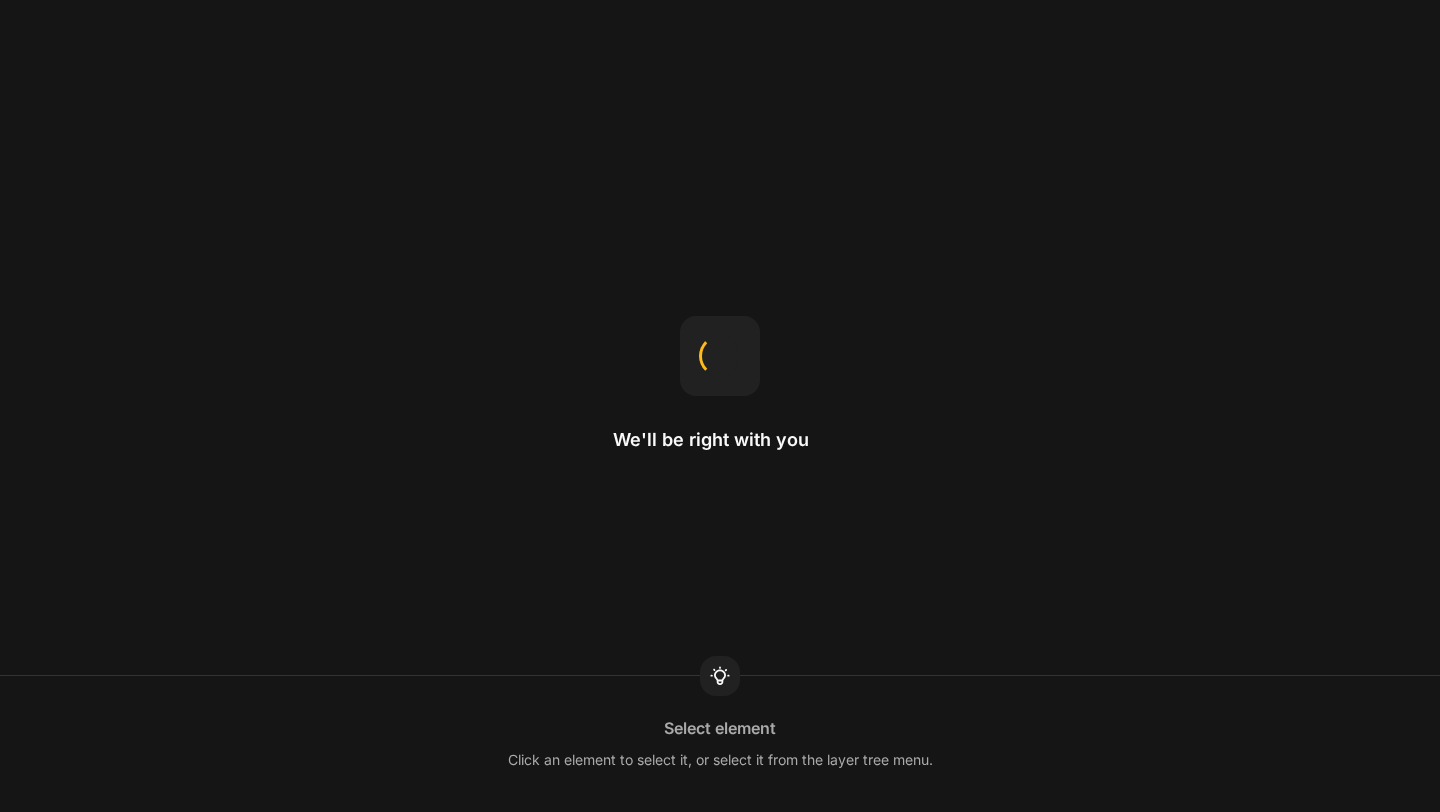 scroll, scrollTop: 0, scrollLeft: 0, axis: both 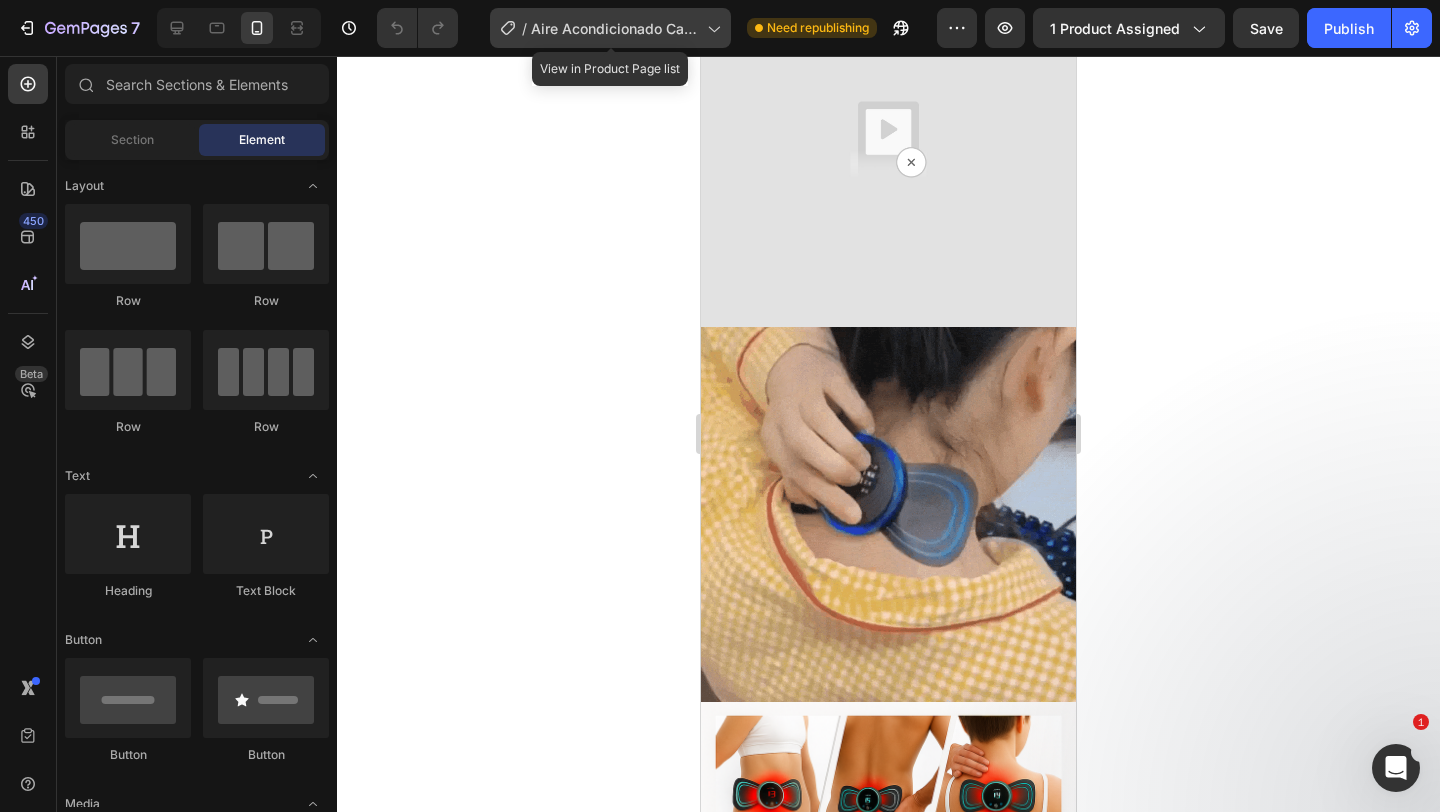 click on "Aire Acondicionado Carro" at bounding box center [615, 28] 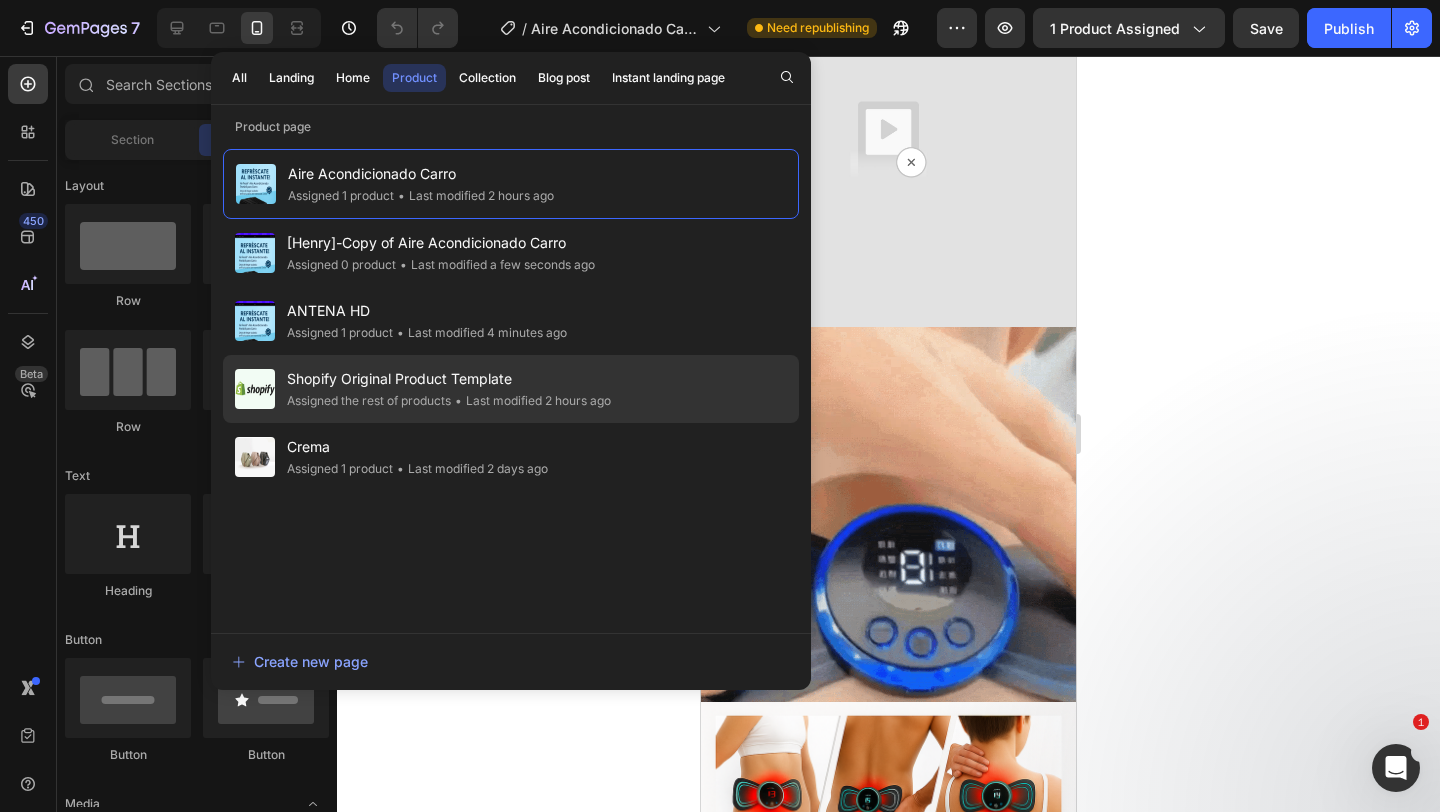 click on "Shopify Original Product Template Assigned the rest of products • Last modified 2 hours ago" 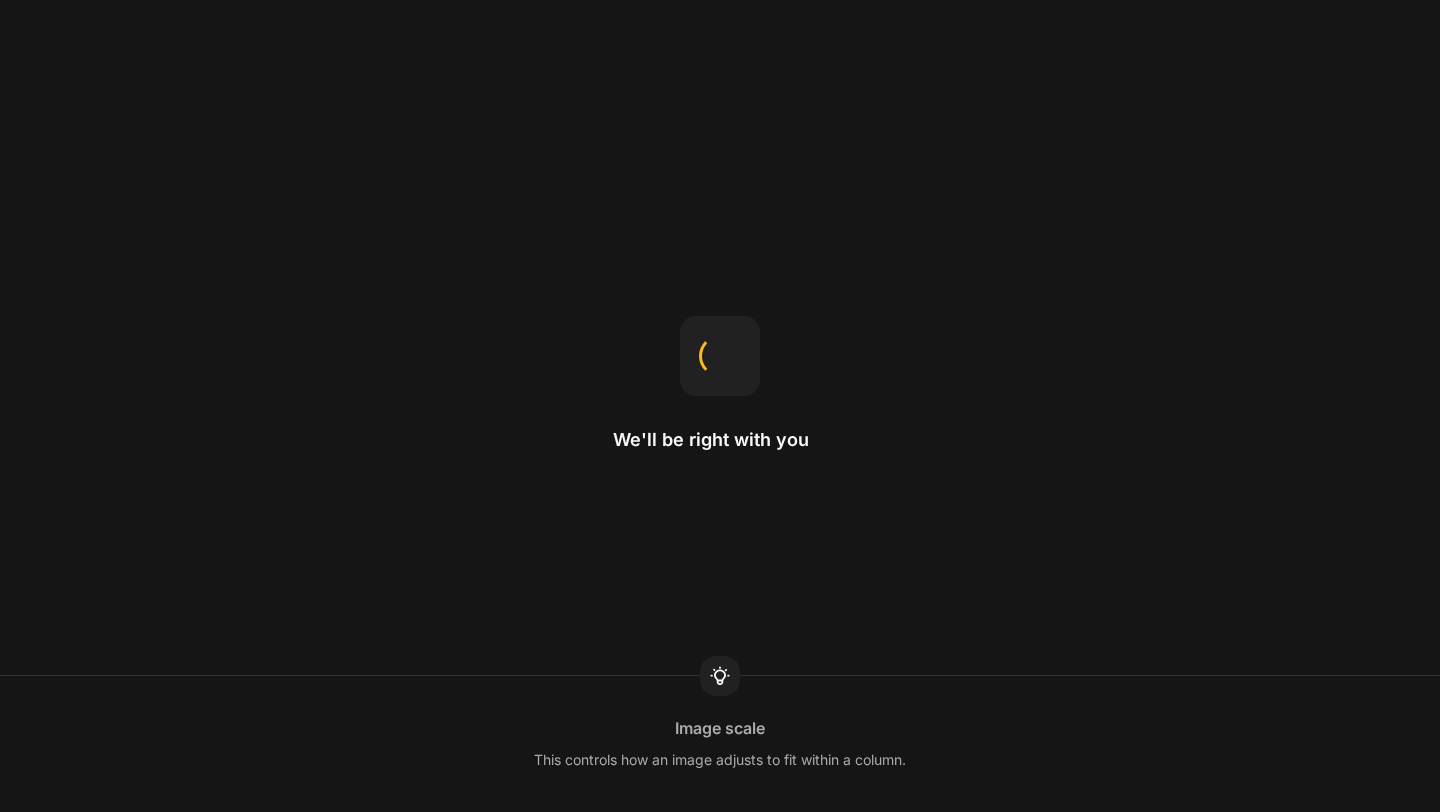 scroll, scrollTop: 0, scrollLeft: 0, axis: both 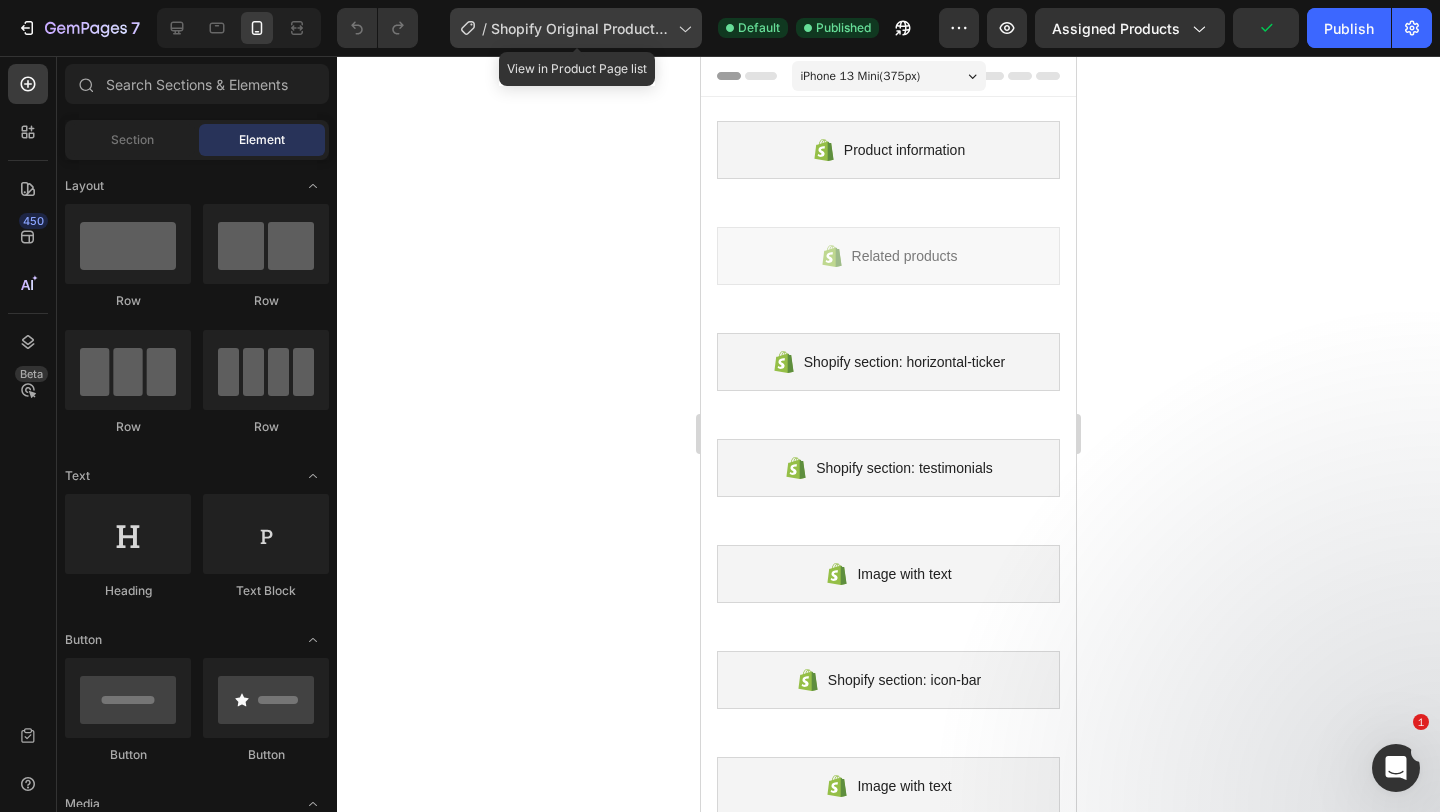 click on "Shopify Original Product Template" at bounding box center [580, 28] 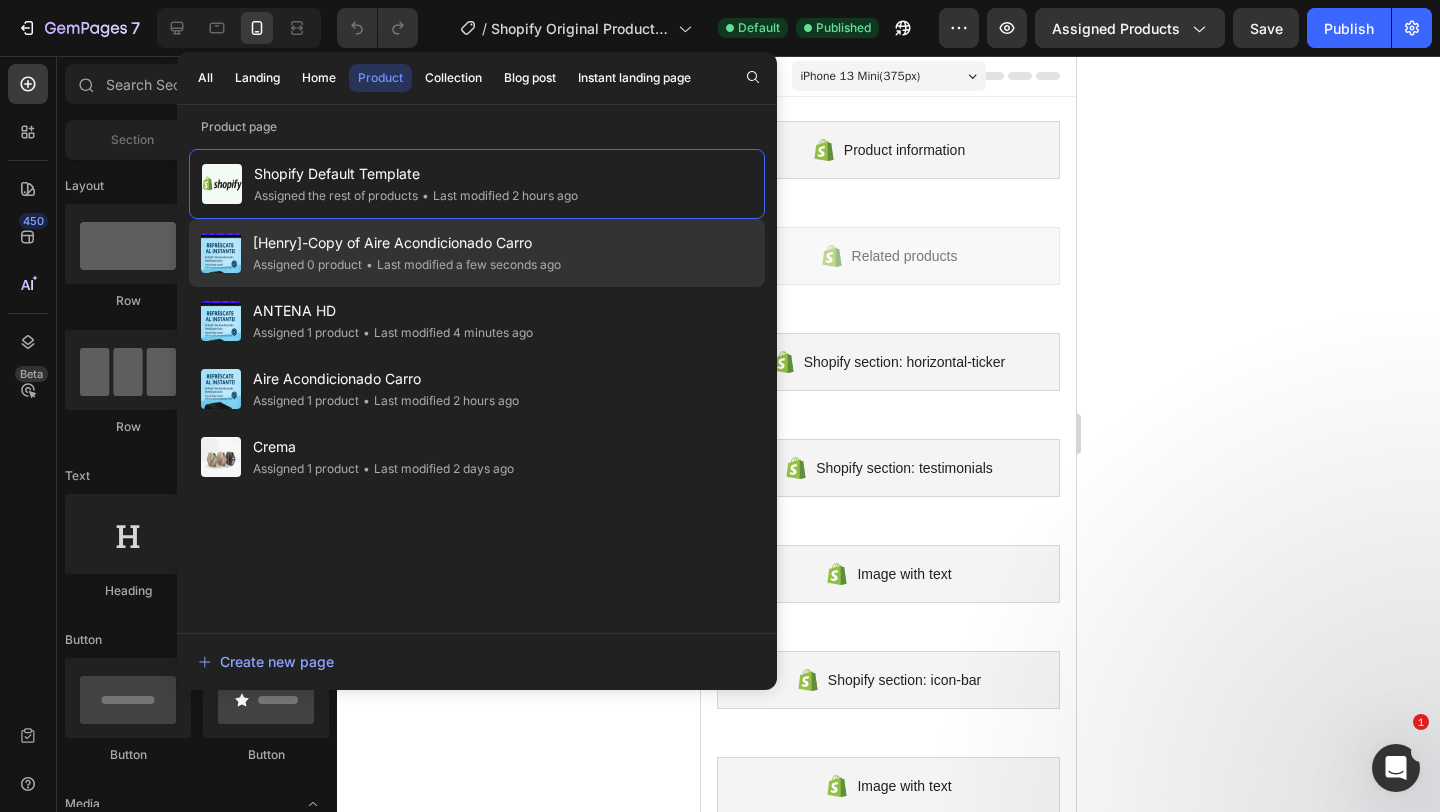 click on "[Henry]-Copy of Aire Acondicionado Carro" at bounding box center (407, 243) 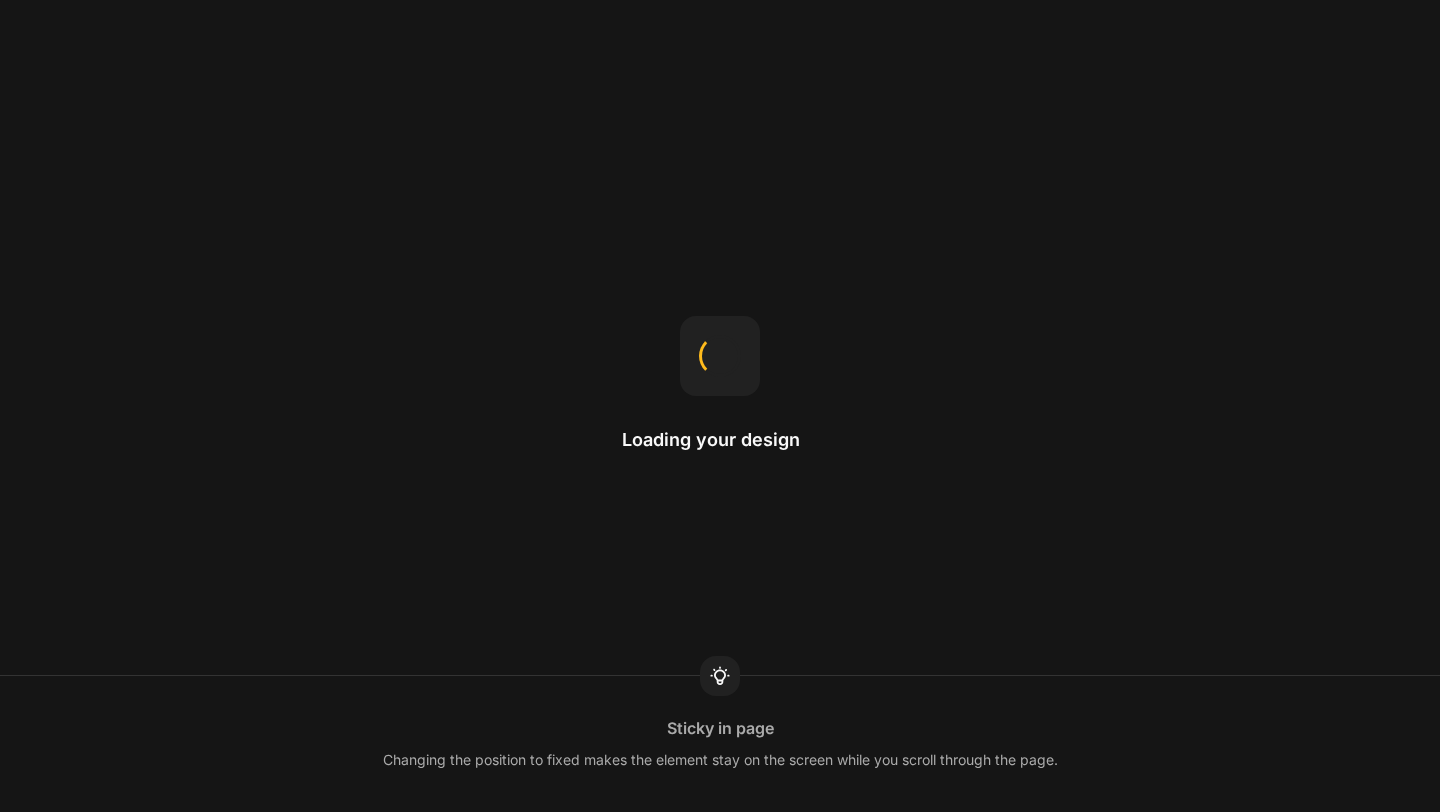 scroll, scrollTop: 0, scrollLeft: 0, axis: both 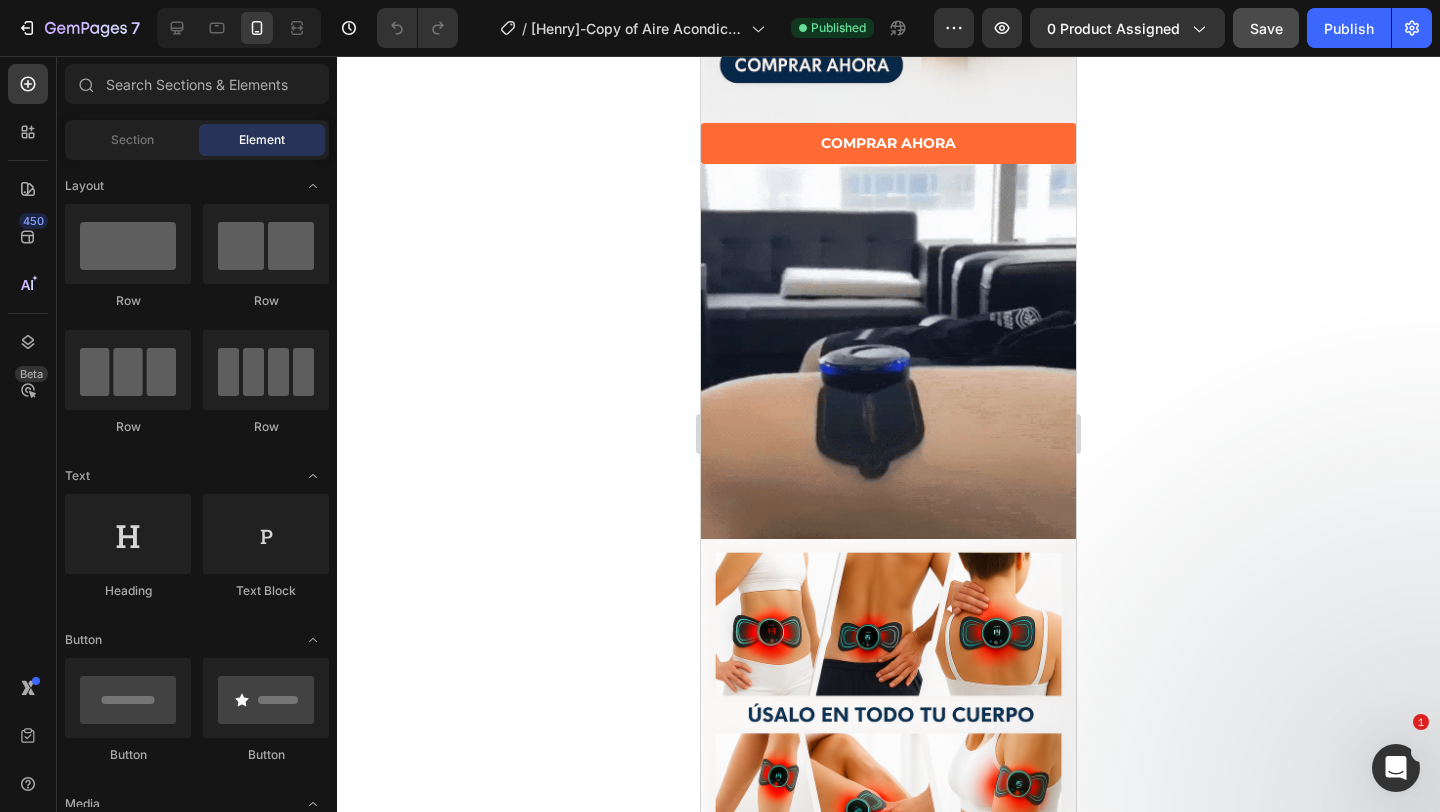 click on "Save" at bounding box center [1266, 28] 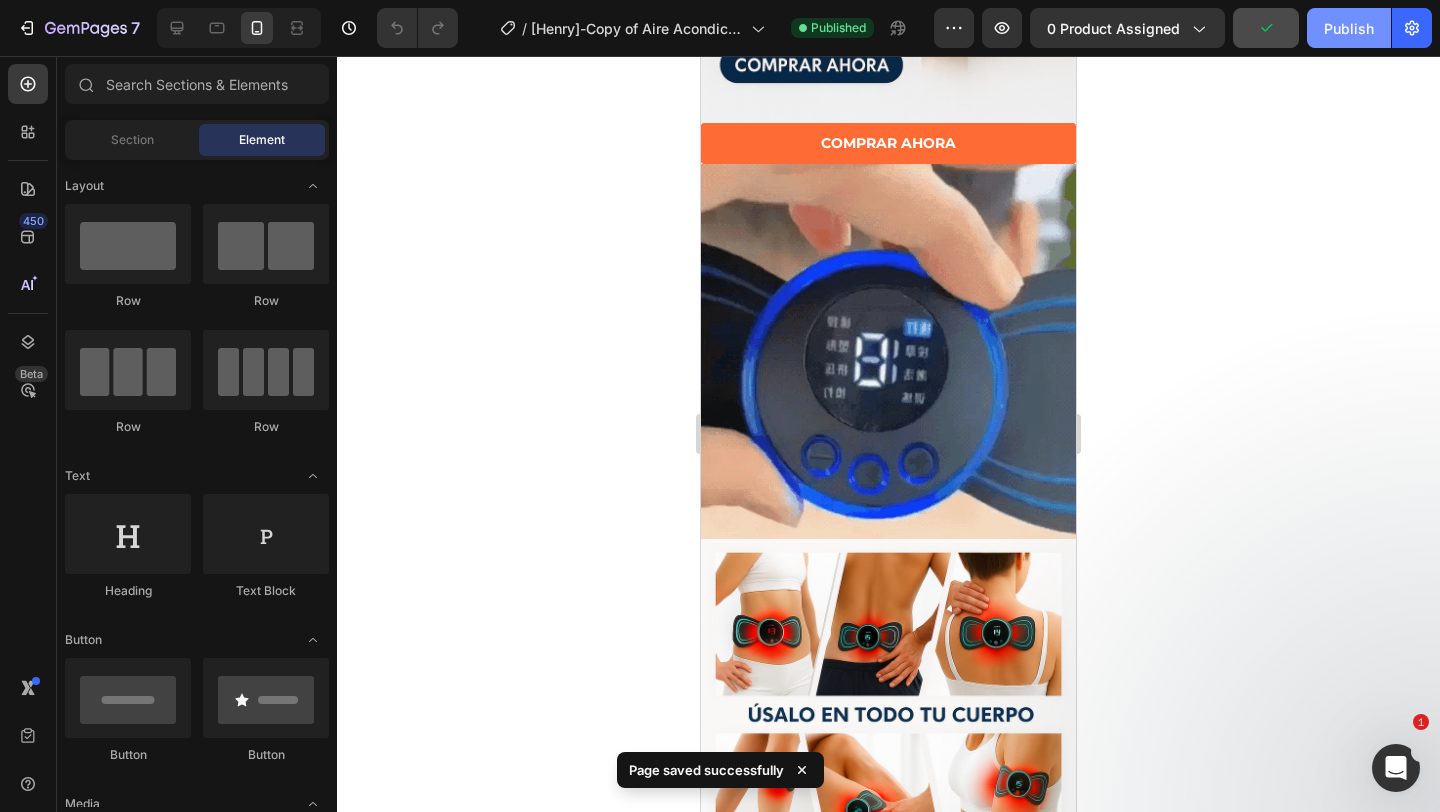 click on "Publish" at bounding box center [1349, 28] 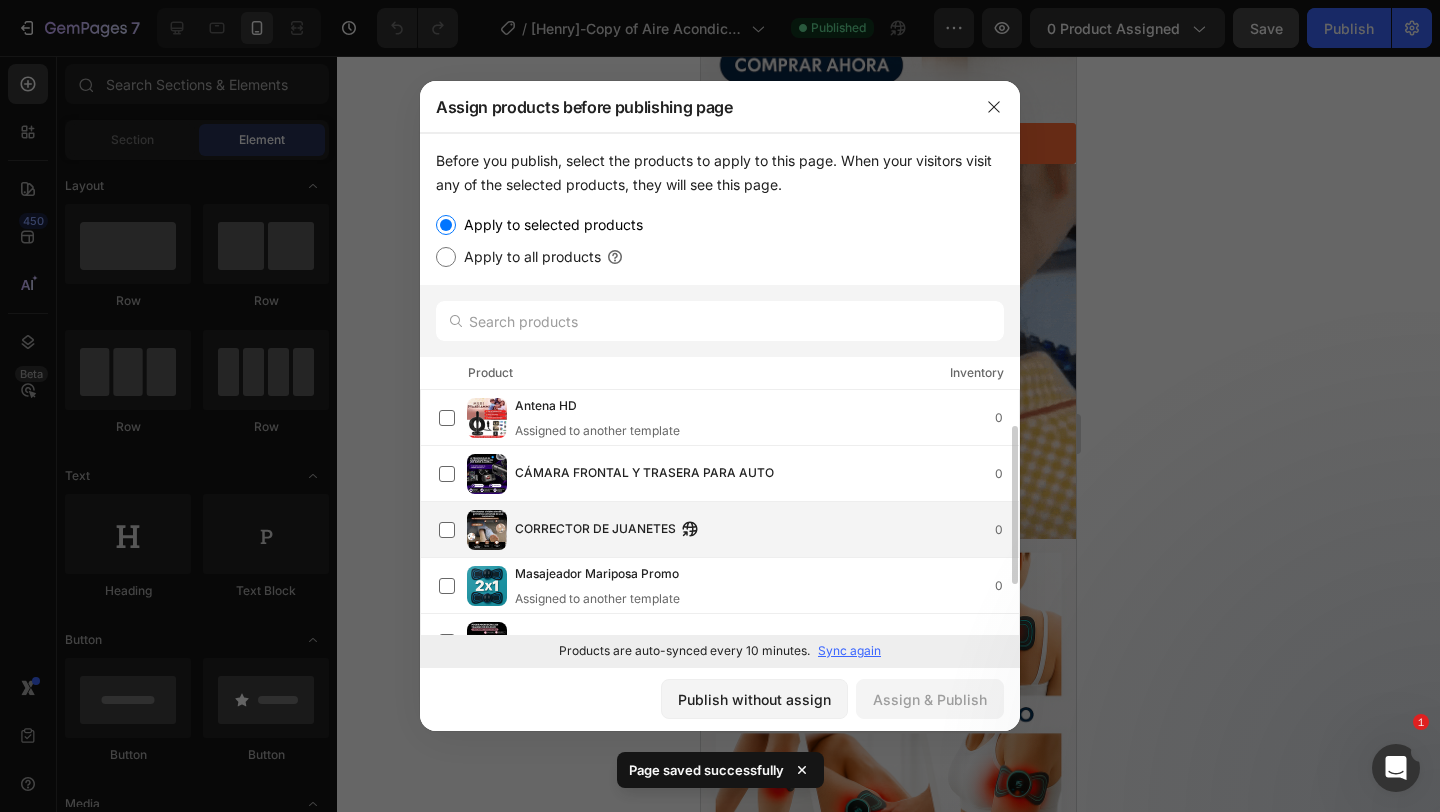 scroll, scrollTop: 0, scrollLeft: 0, axis: both 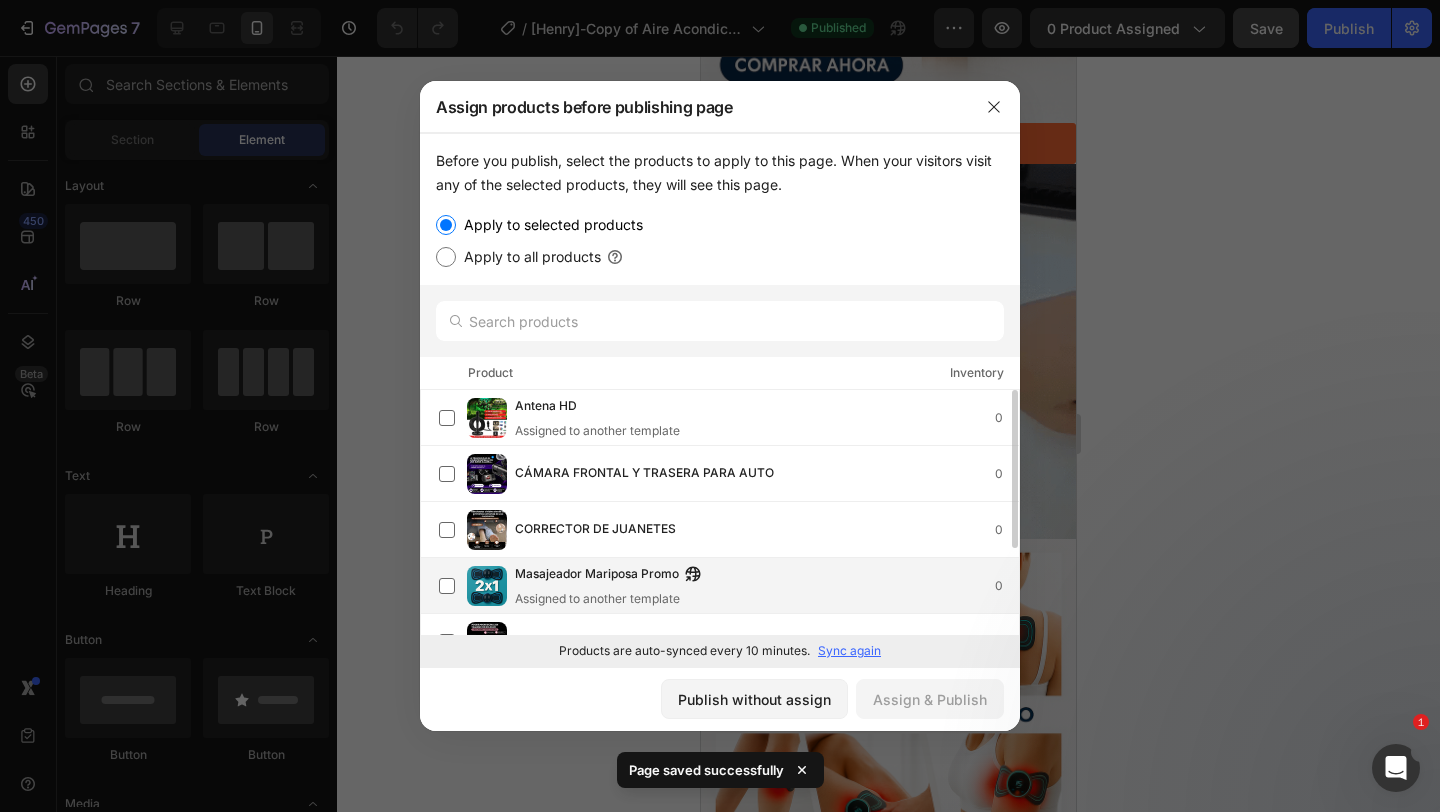 click on "Assigned to another template" at bounding box center [613, 599] 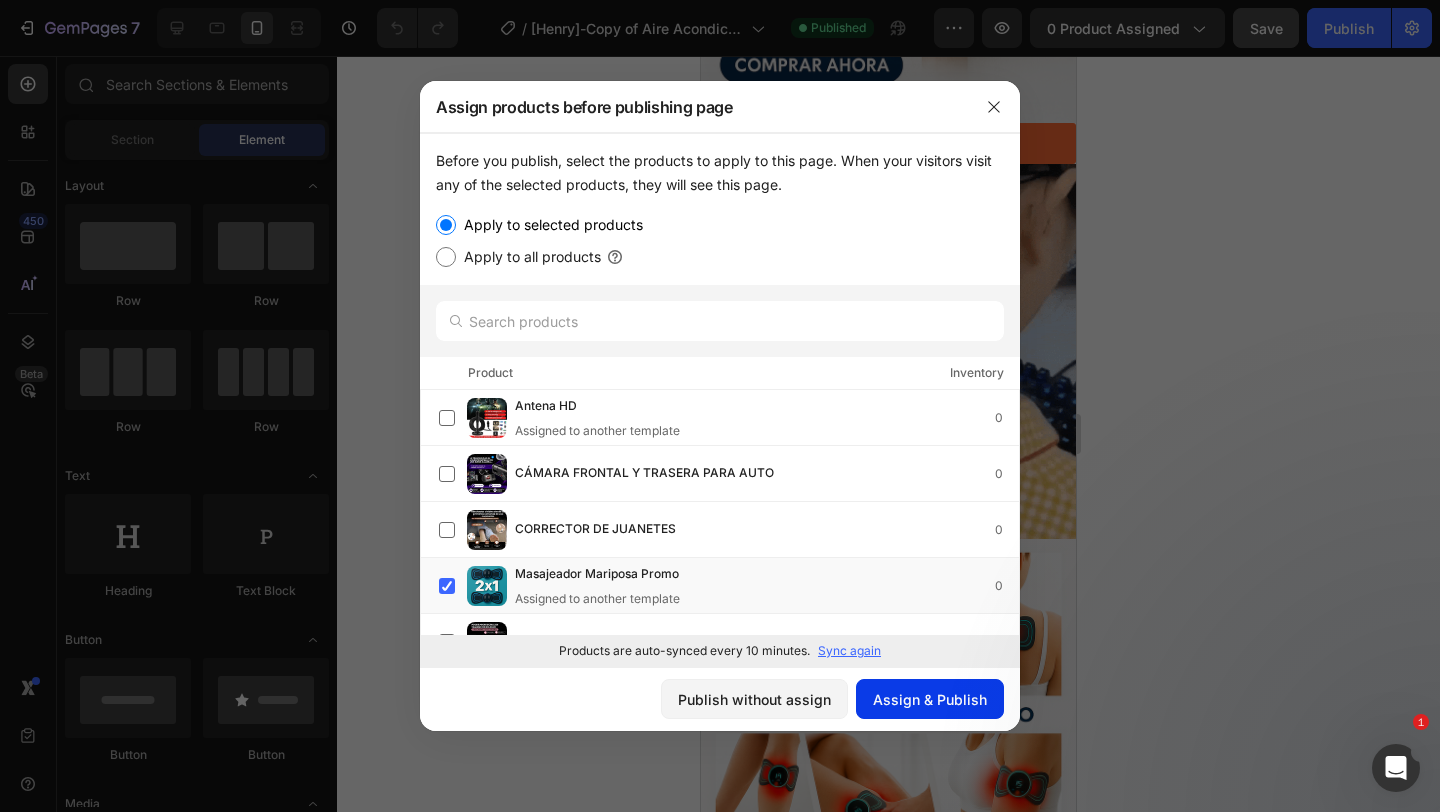 click on "Assign & Publish" 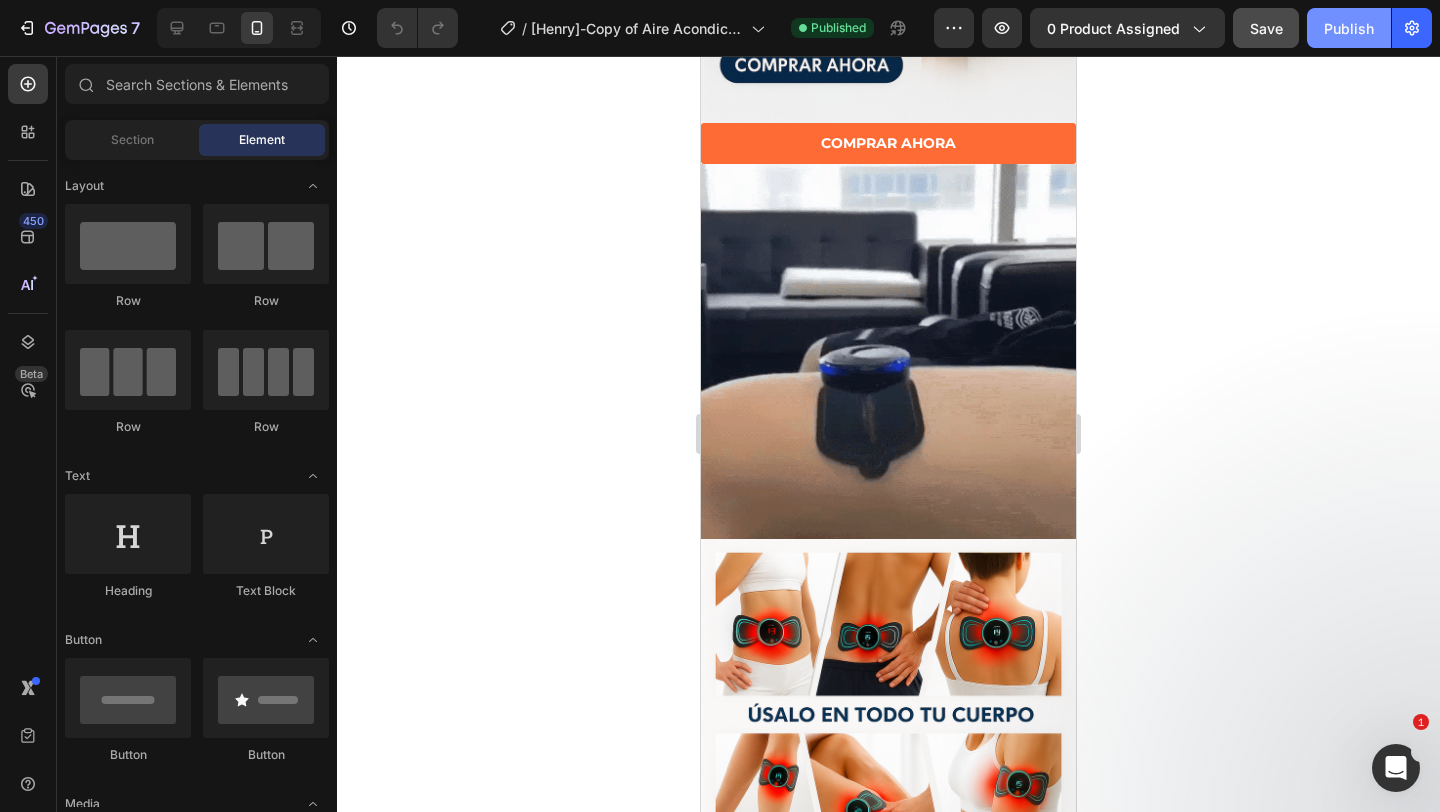 click on "Publish" at bounding box center [1349, 28] 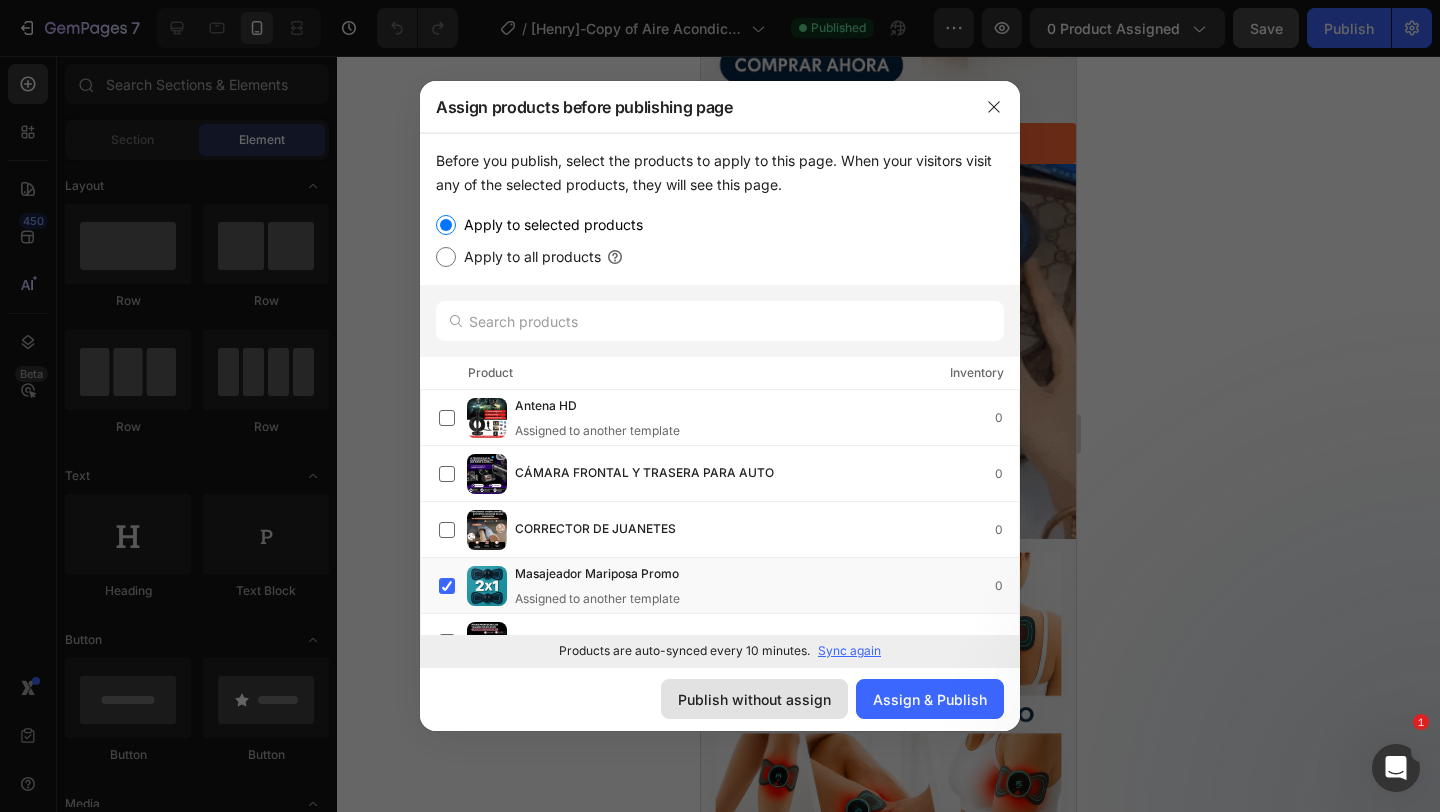 click on "Publish without assign" at bounding box center [754, 699] 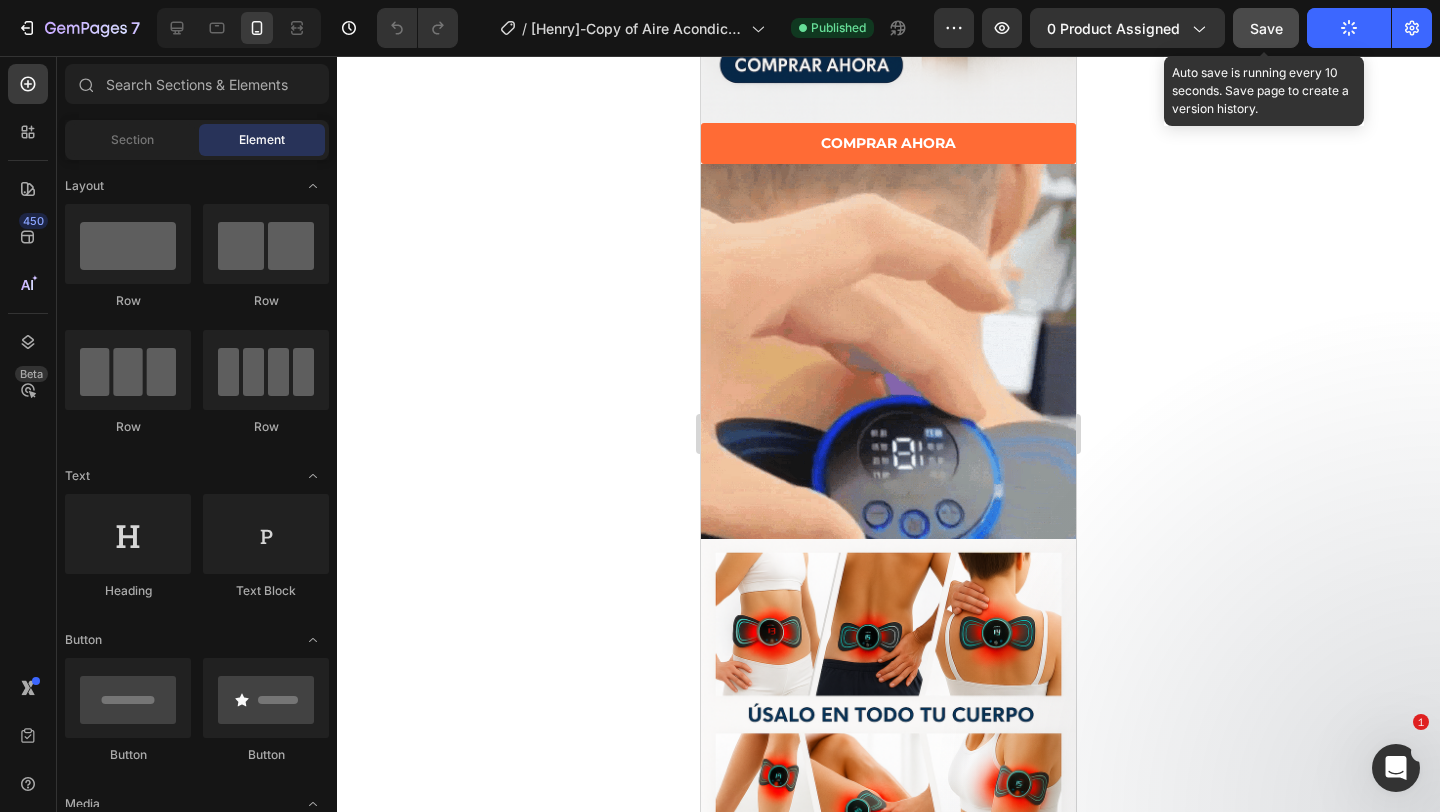 click on "Save" at bounding box center (1266, 28) 